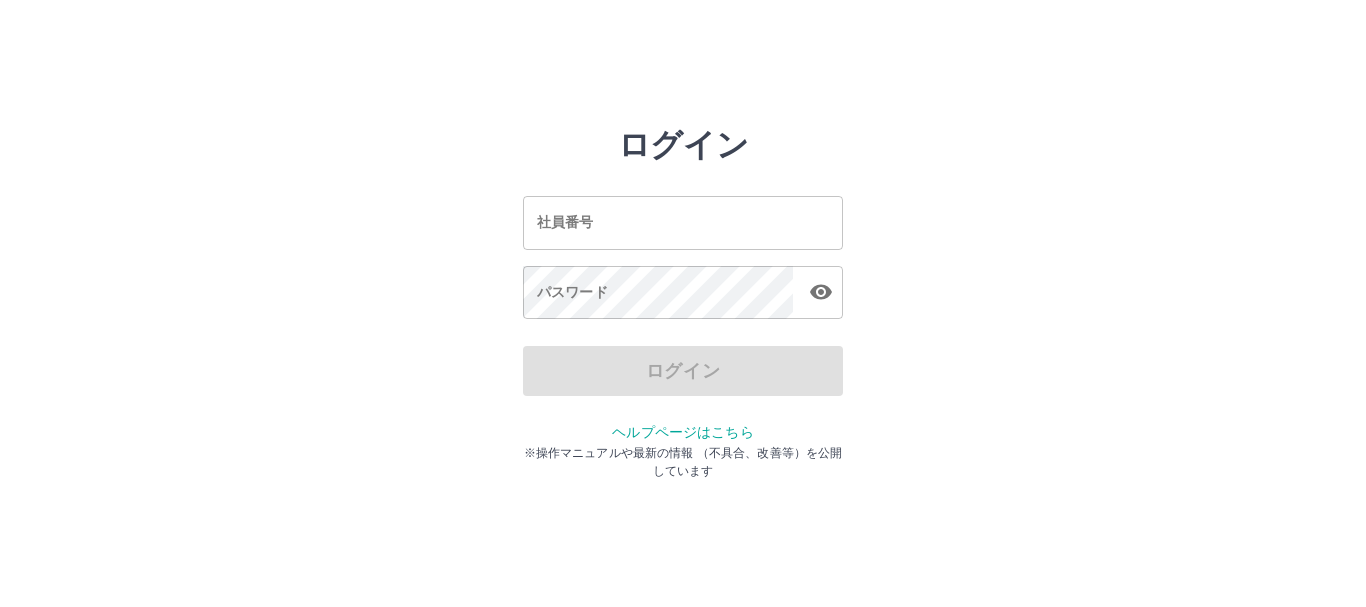 scroll, scrollTop: 0, scrollLeft: 0, axis: both 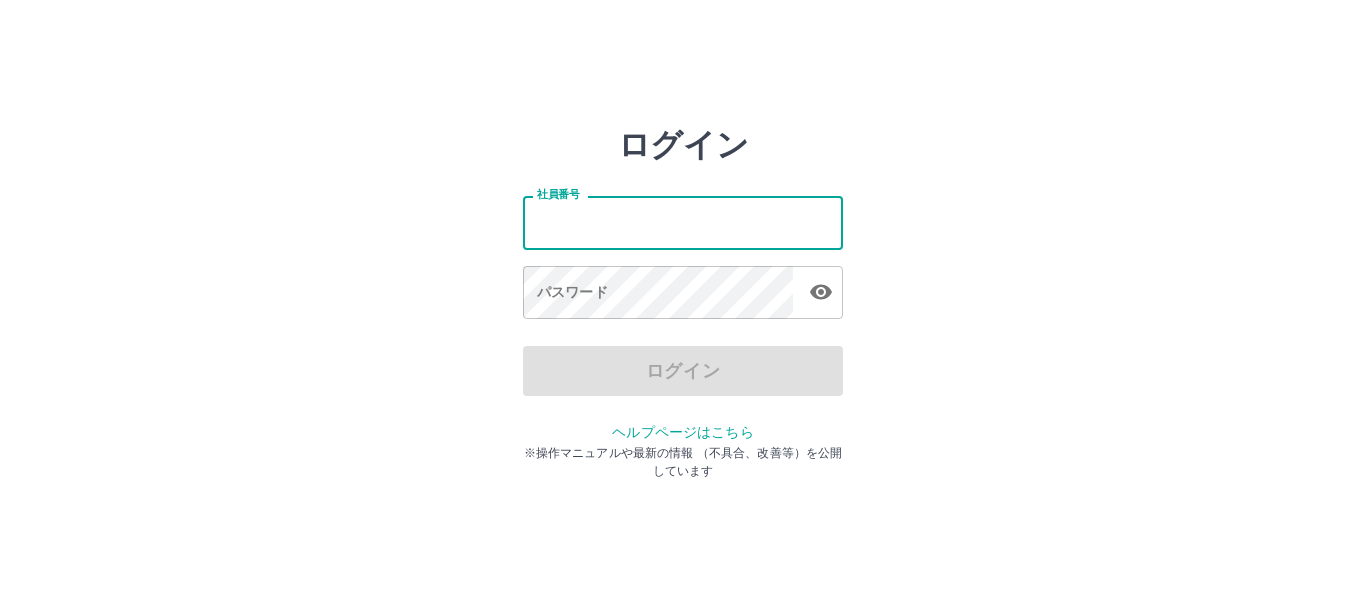 type on "*******" 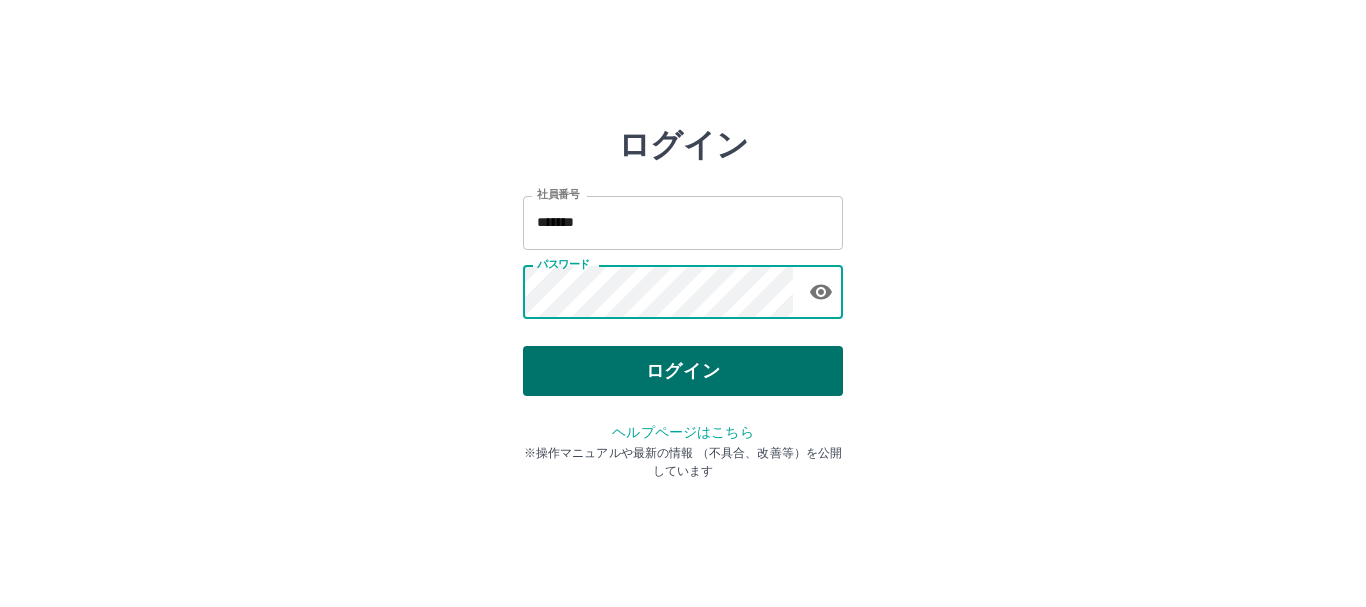 click on "ログイン" at bounding box center [683, 371] 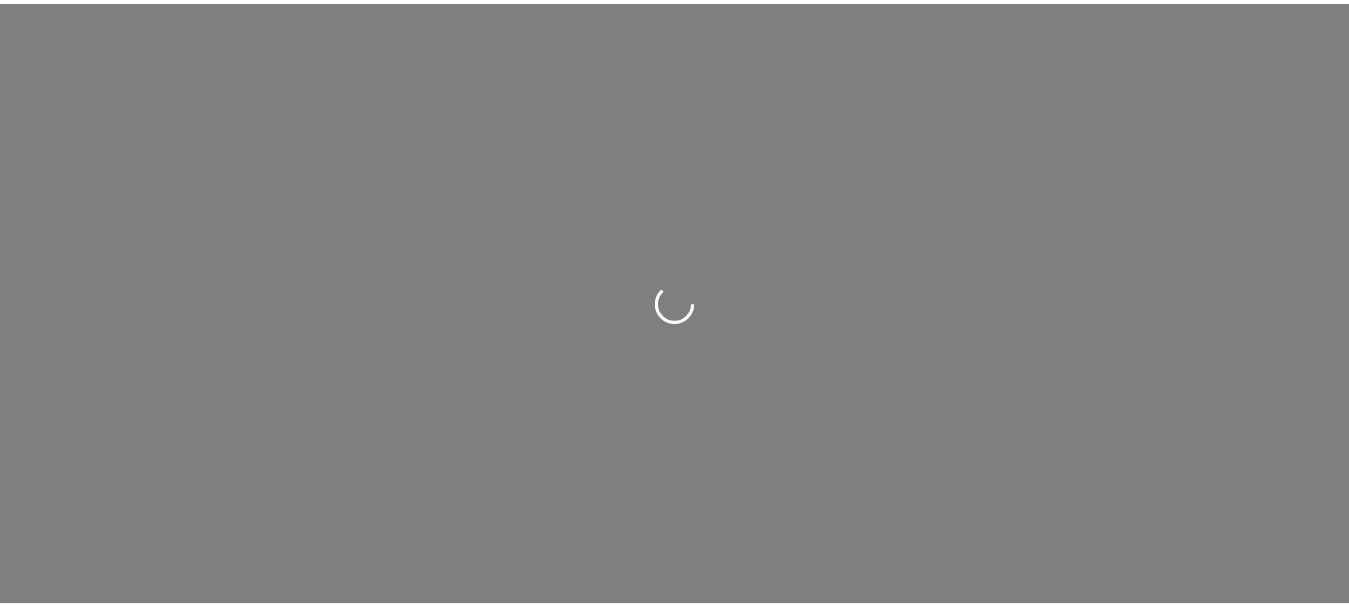 scroll, scrollTop: 0, scrollLeft: 0, axis: both 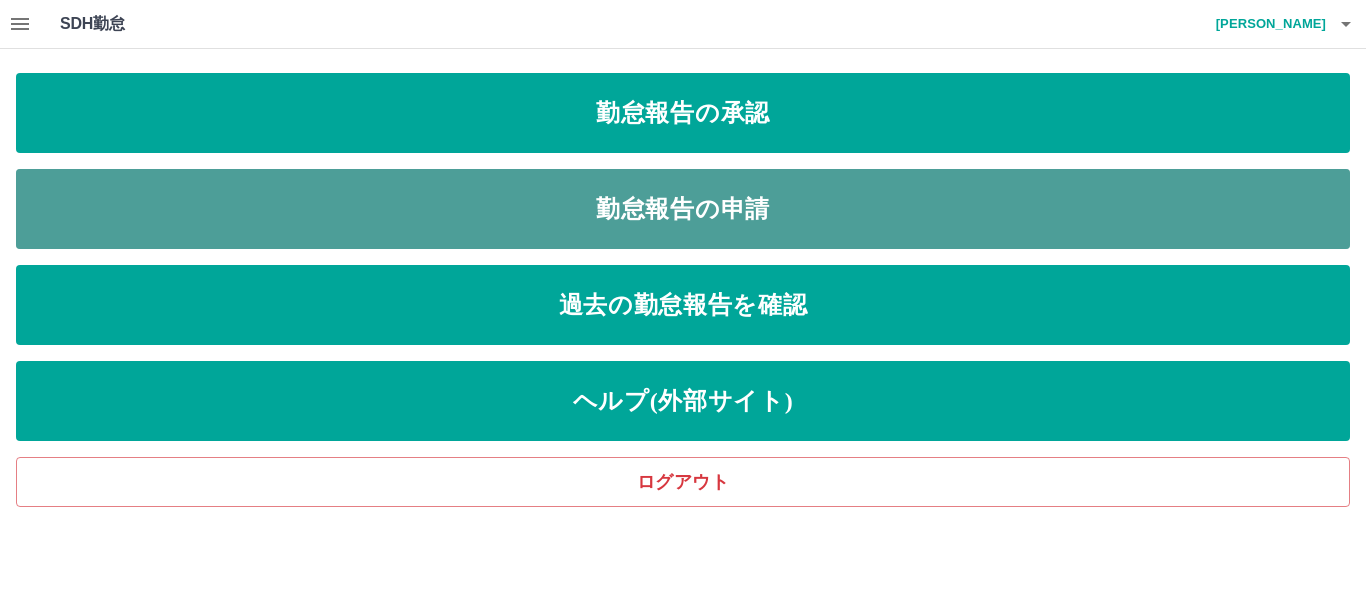 click on "勤怠報告の申請" at bounding box center (683, 209) 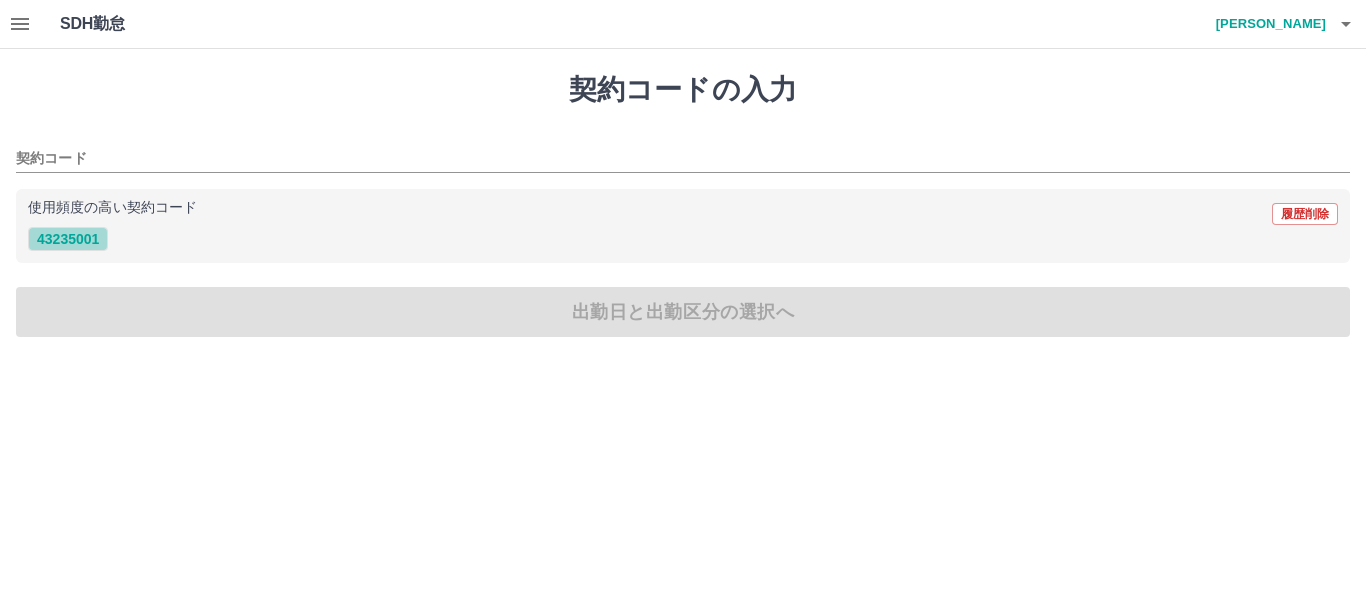 click on "43235001" at bounding box center [68, 239] 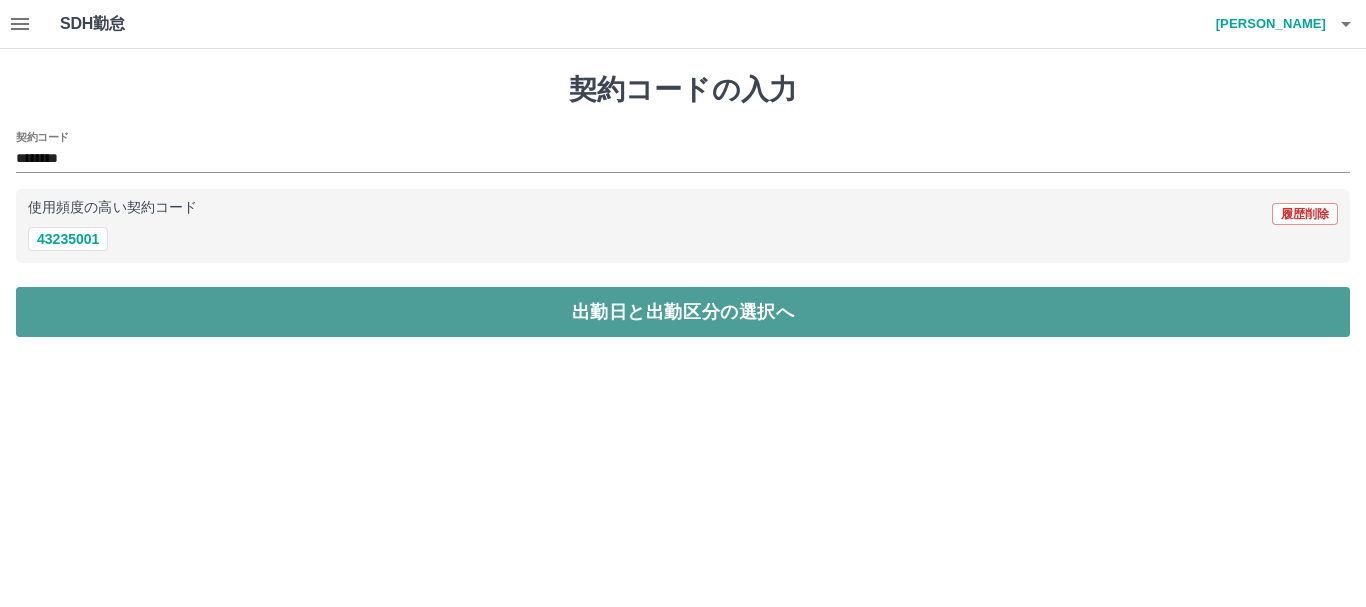 click on "出勤日と出勤区分の選択へ" at bounding box center [683, 312] 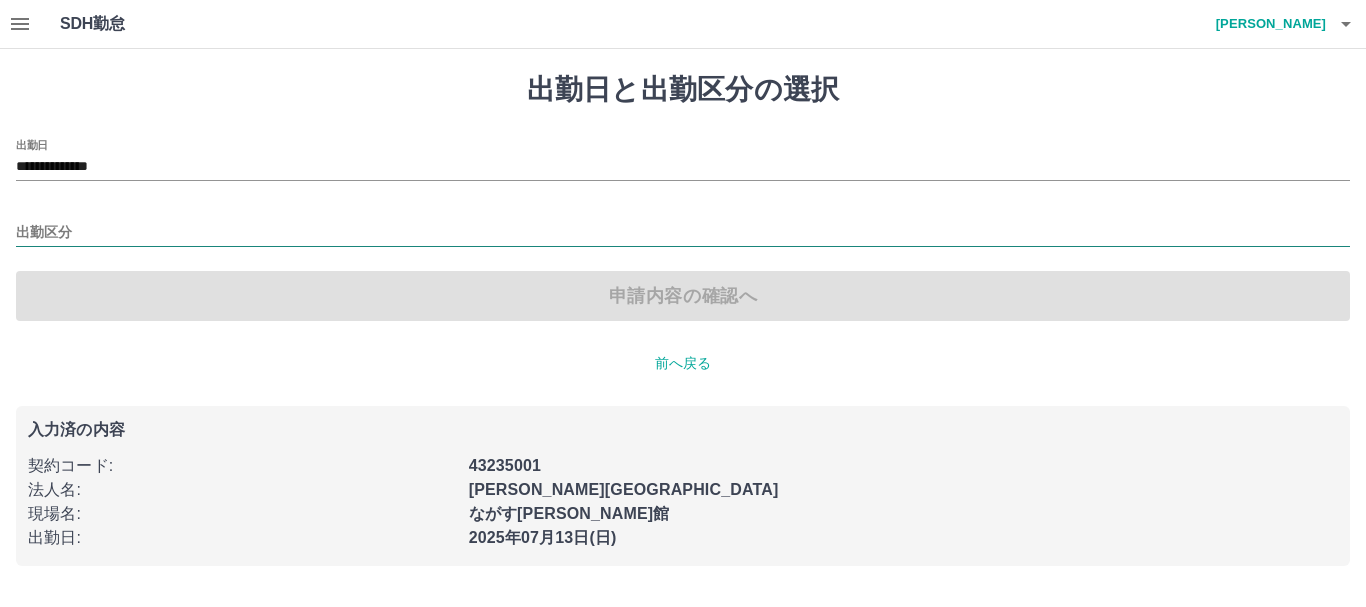click on "出勤区分" at bounding box center (683, 233) 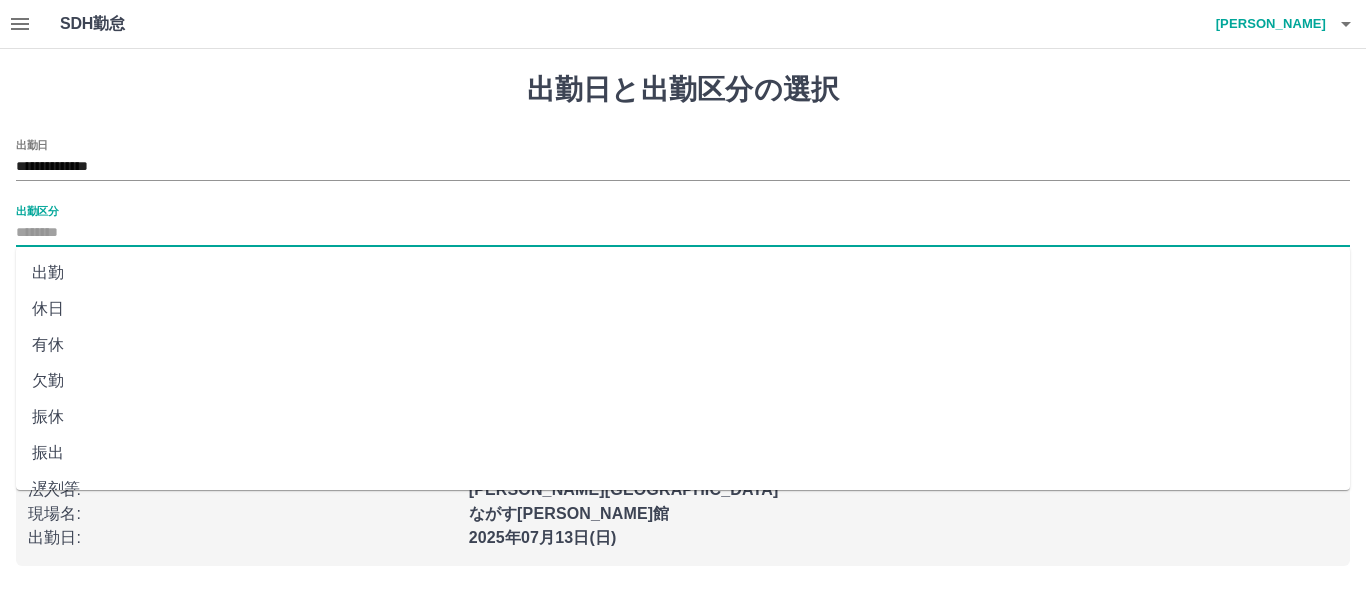 click on "出勤" at bounding box center [683, 273] 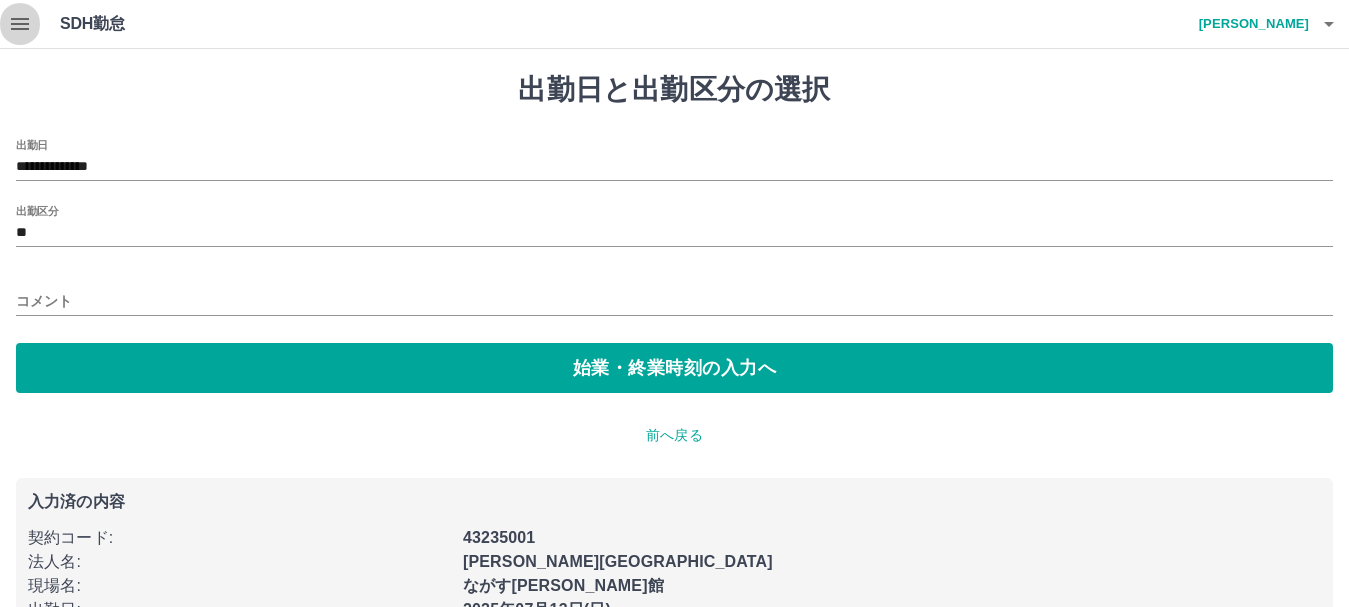 click 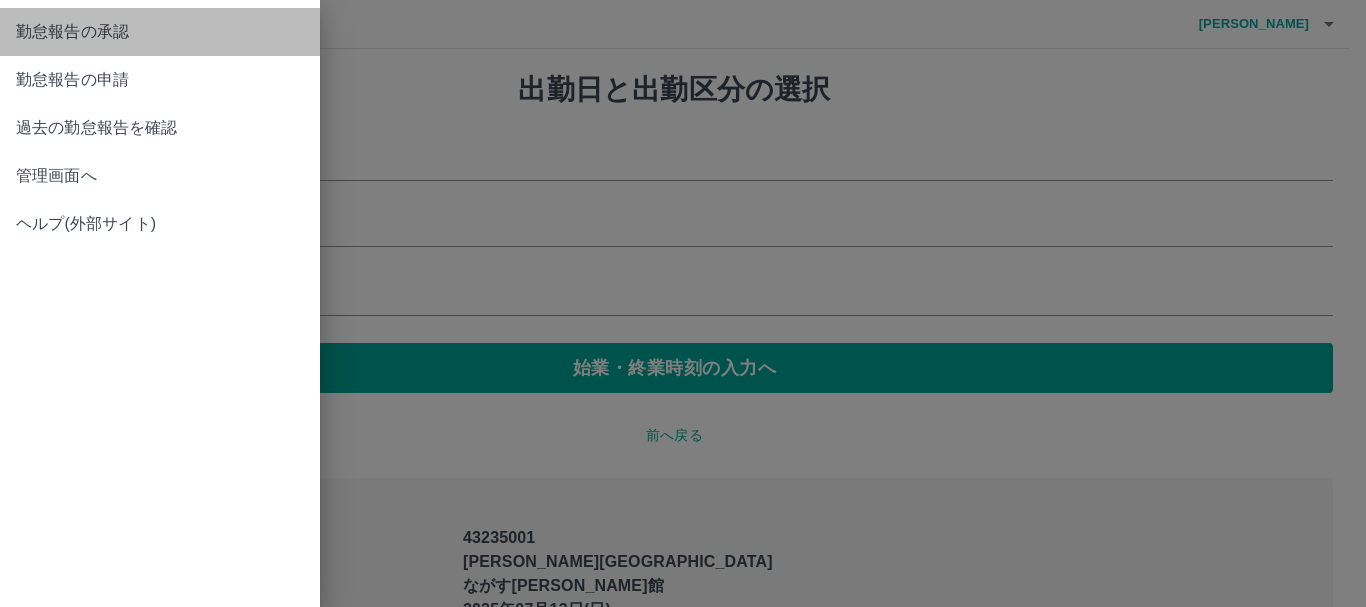 click on "勤怠報告の承認" at bounding box center (160, 32) 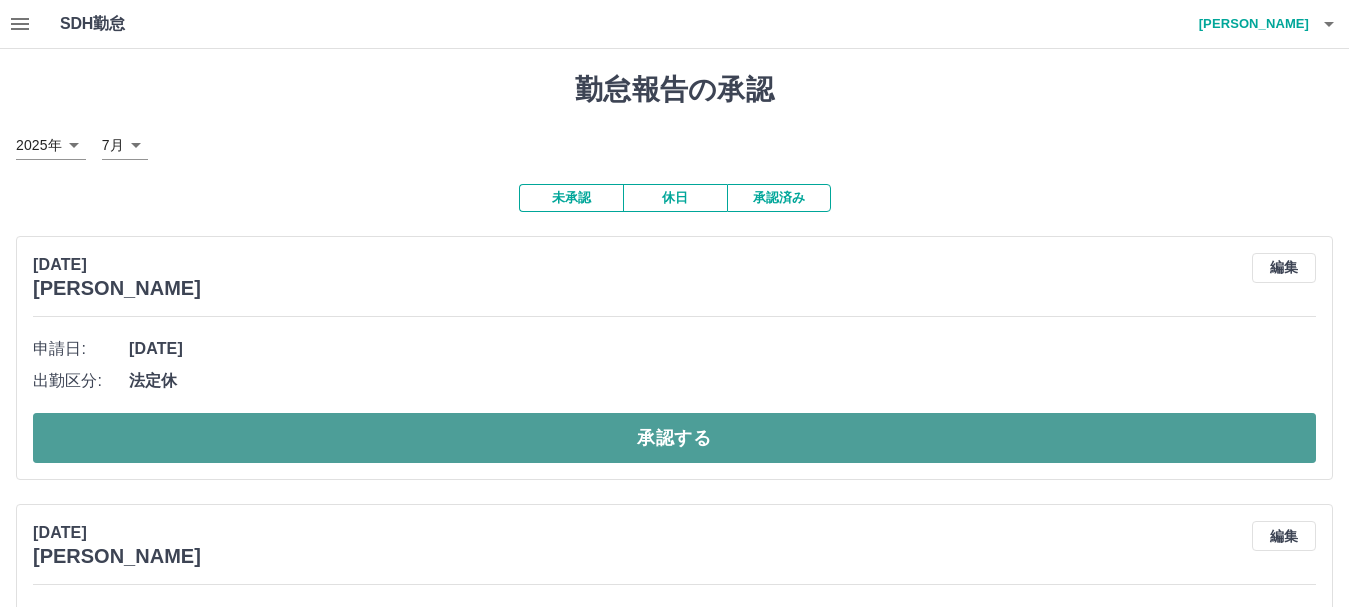click on "承認する" at bounding box center (674, 438) 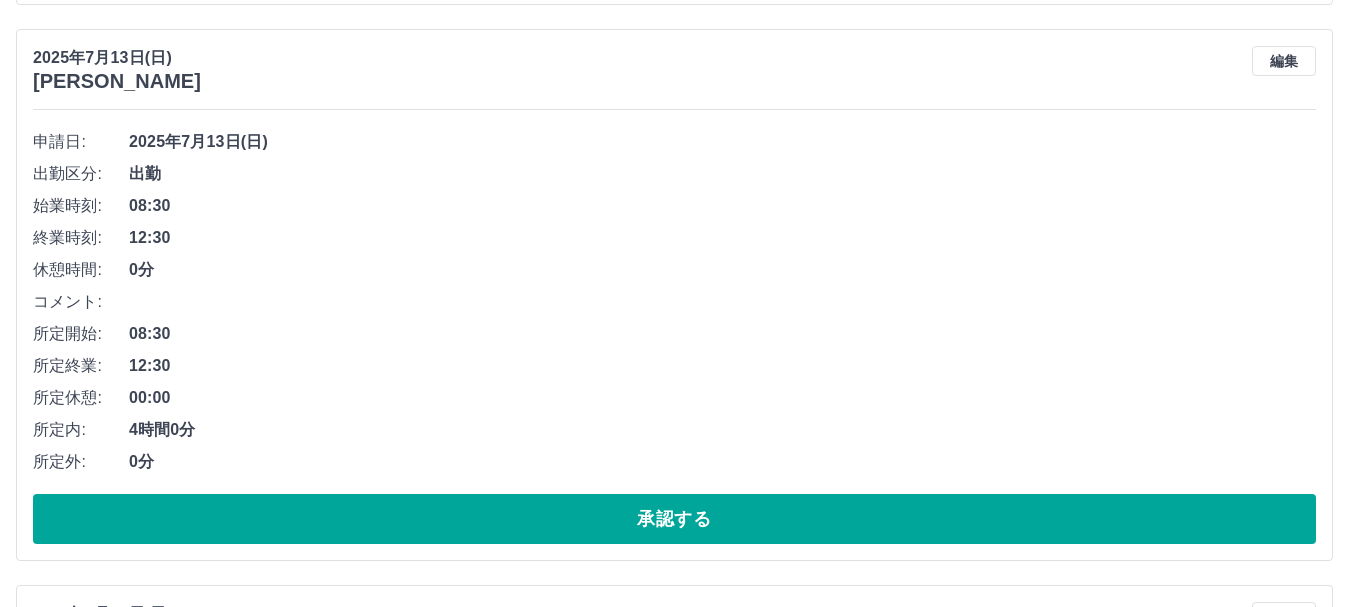 scroll, scrollTop: 600, scrollLeft: 0, axis: vertical 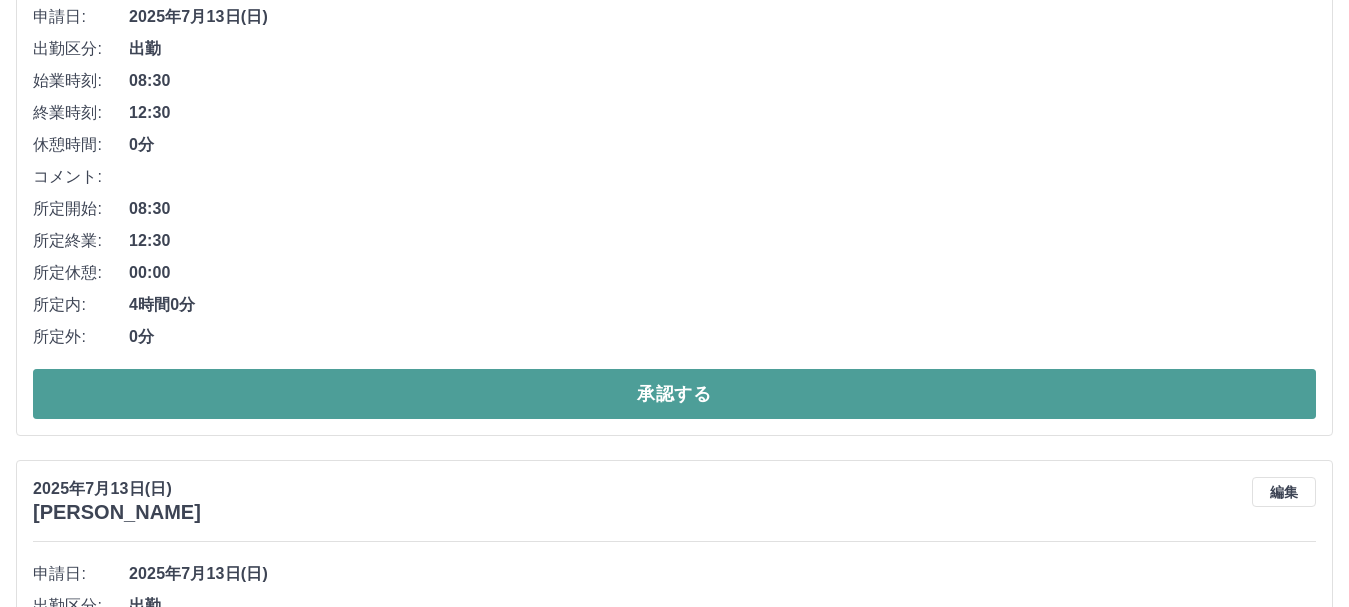 click on "承認する" at bounding box center [674, 394] 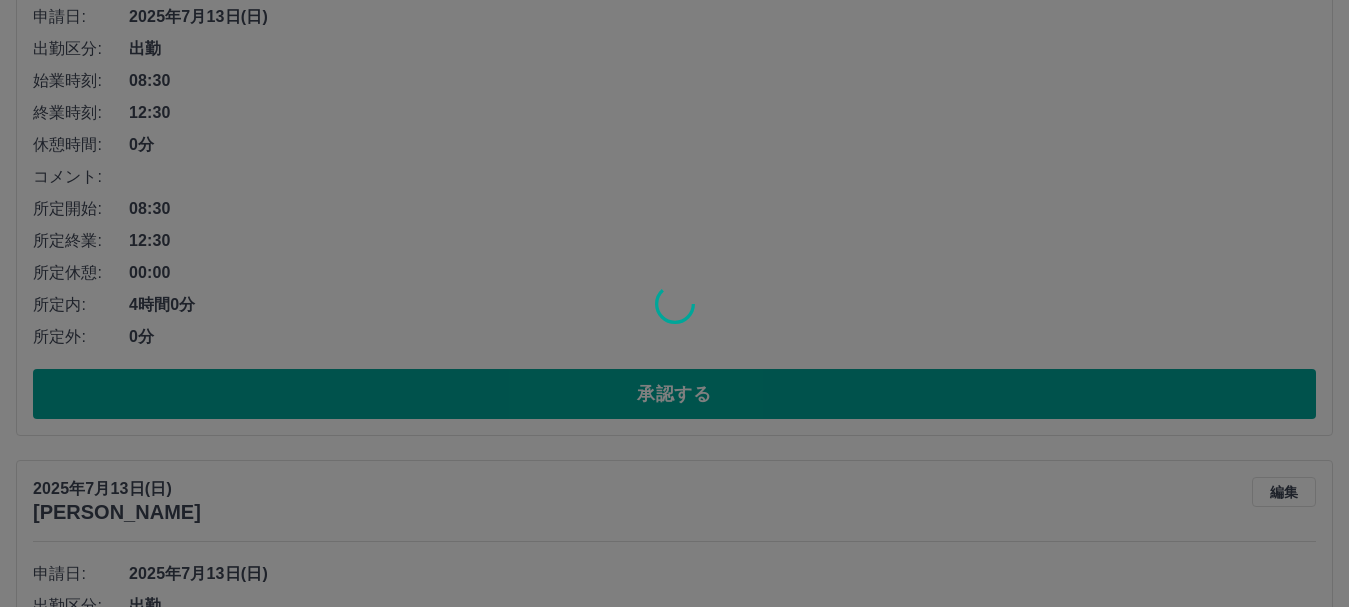 scroll, scrollTop: 0, scrollLeft: 0, axis: both 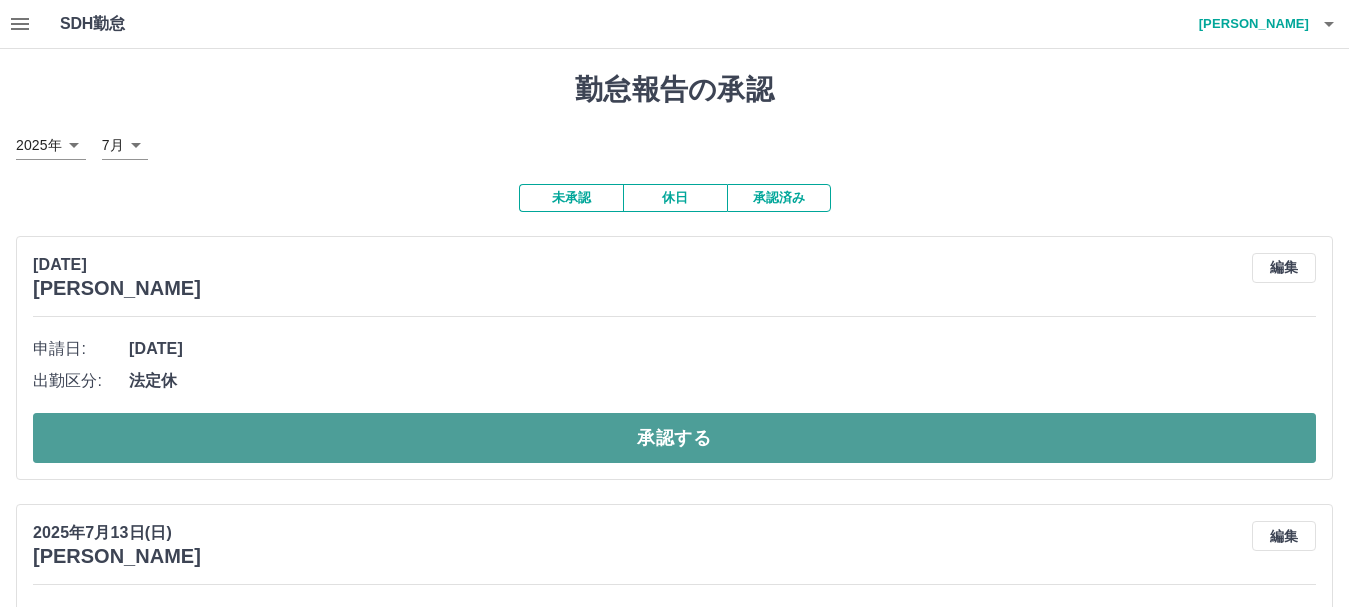click on "承認する" at bounding box center (674, 438) 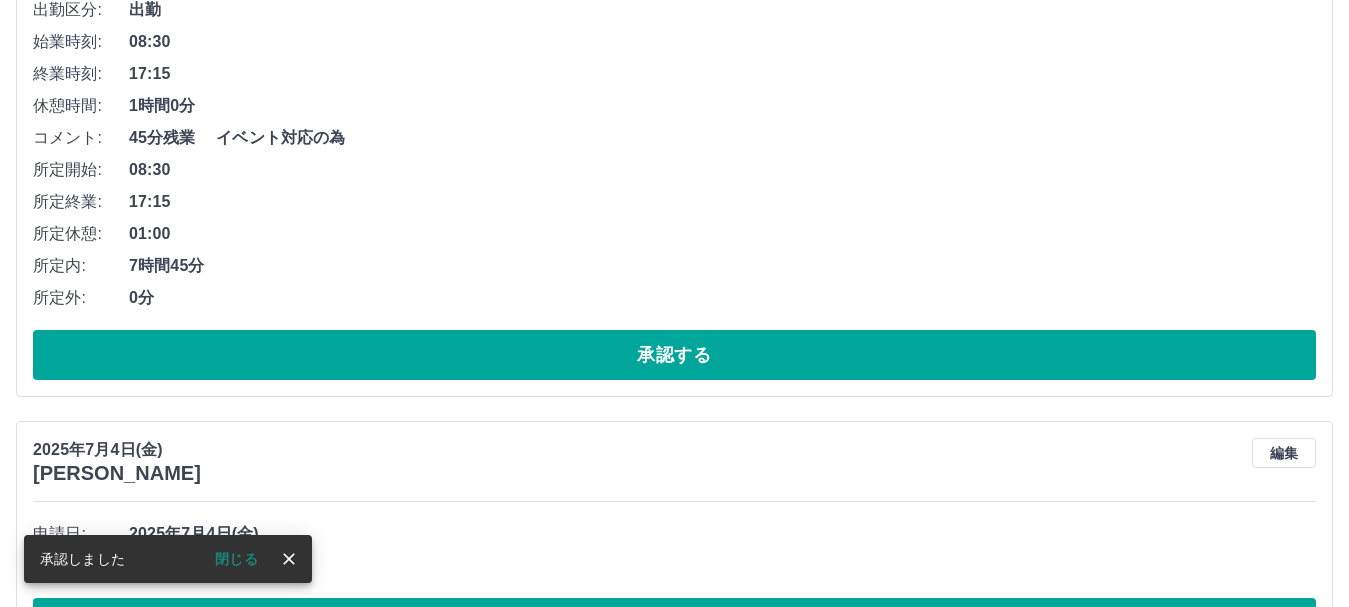 scroll, scrollTop: 400, scrollLeft: 0, axis: vertical 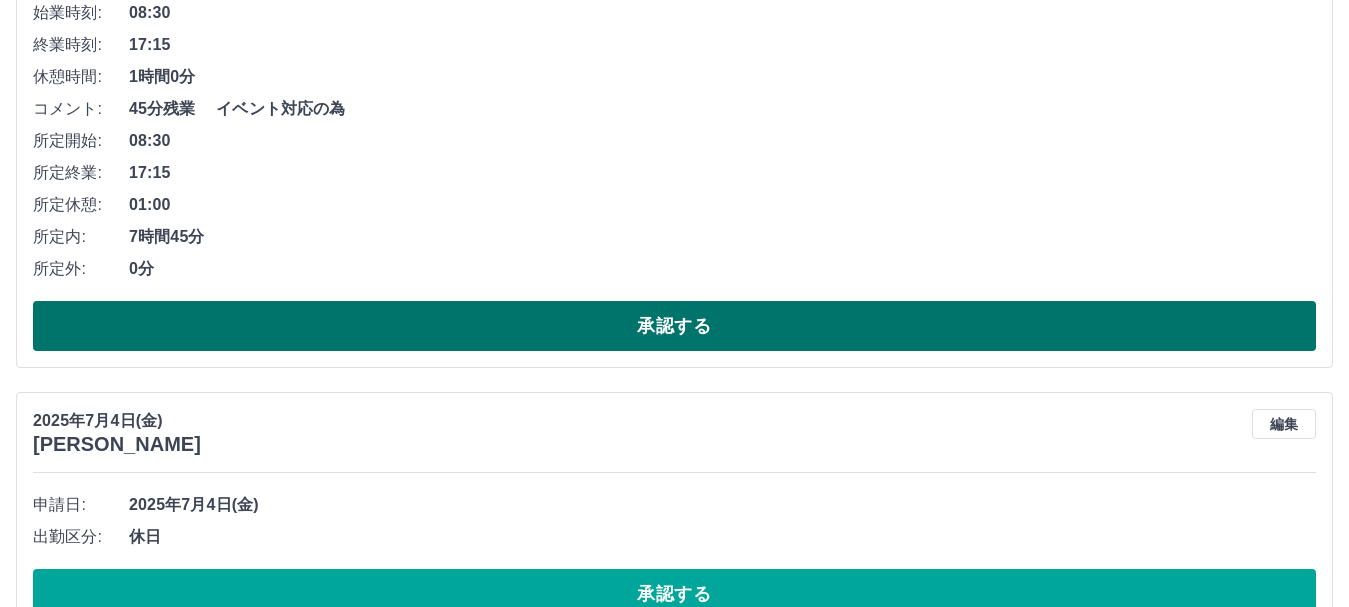click on "承認する" at bounding box center [674, 326] 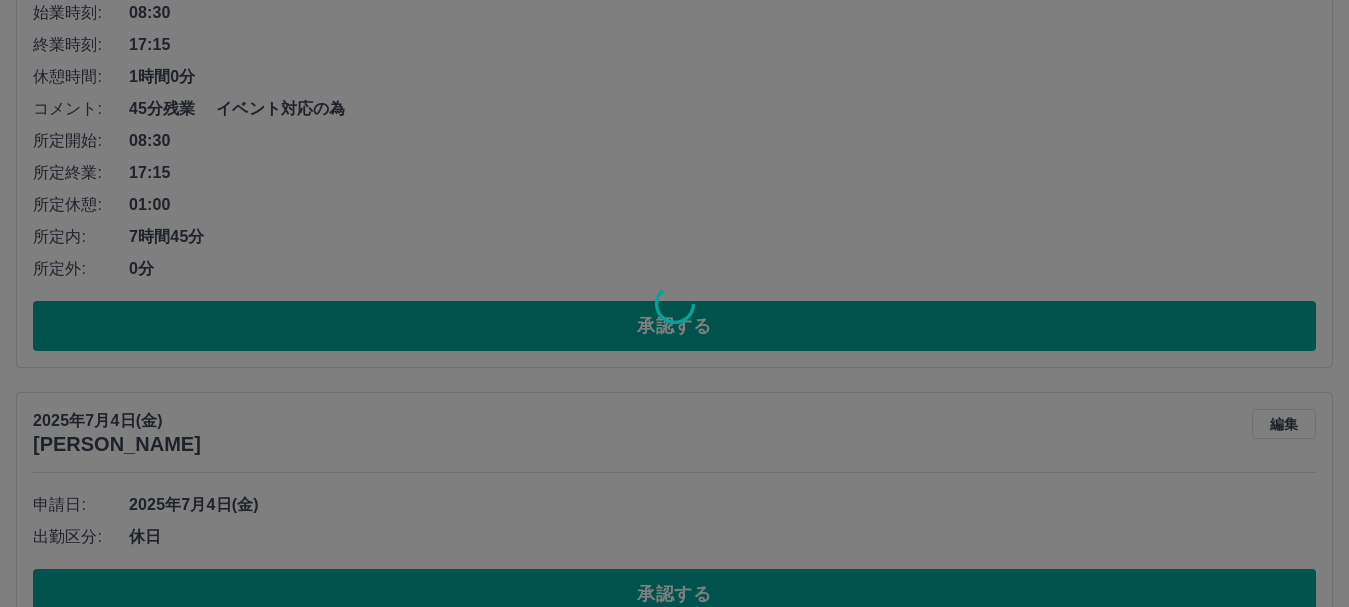 scroll, scrollTop: 0, scrollLeft: 0, axis: both 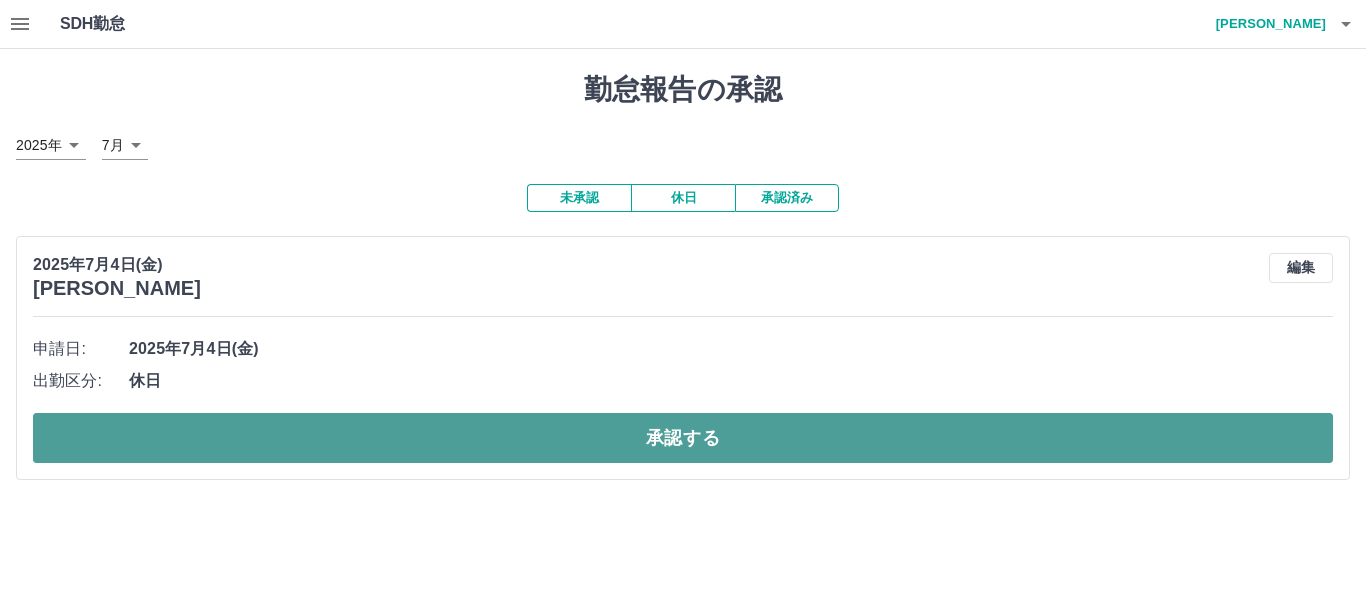 click on "承認する" at bounding box center (683, 438) 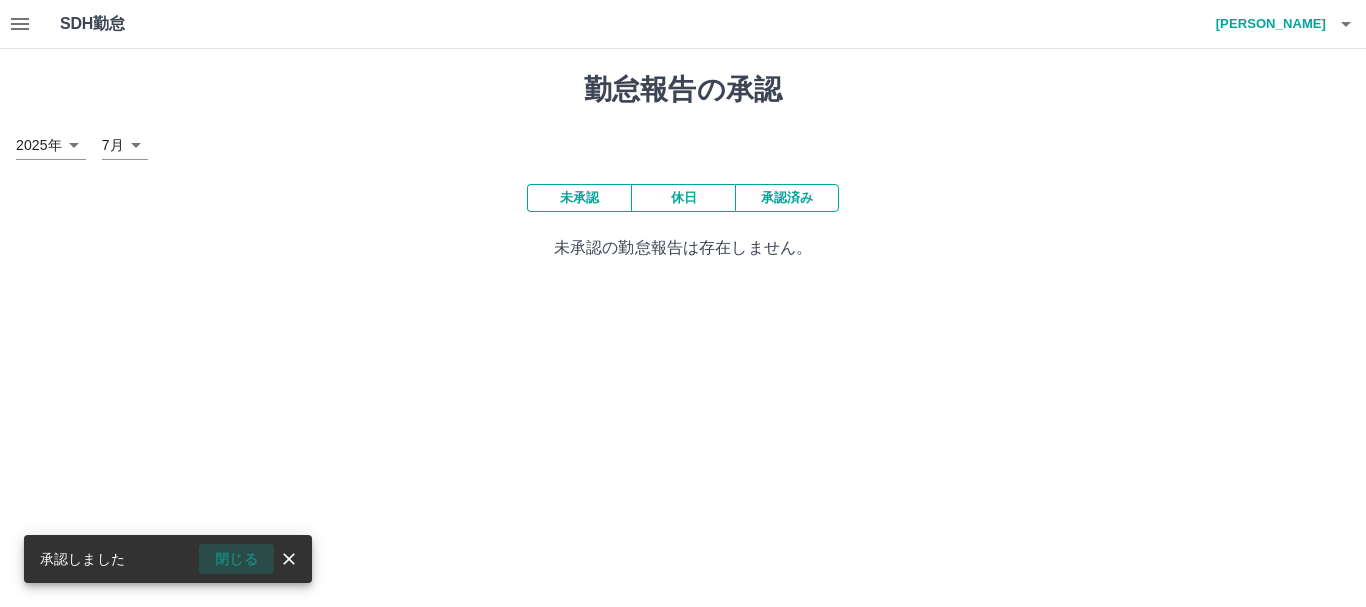 click on "閉じる" at bounding box center (236, 559) 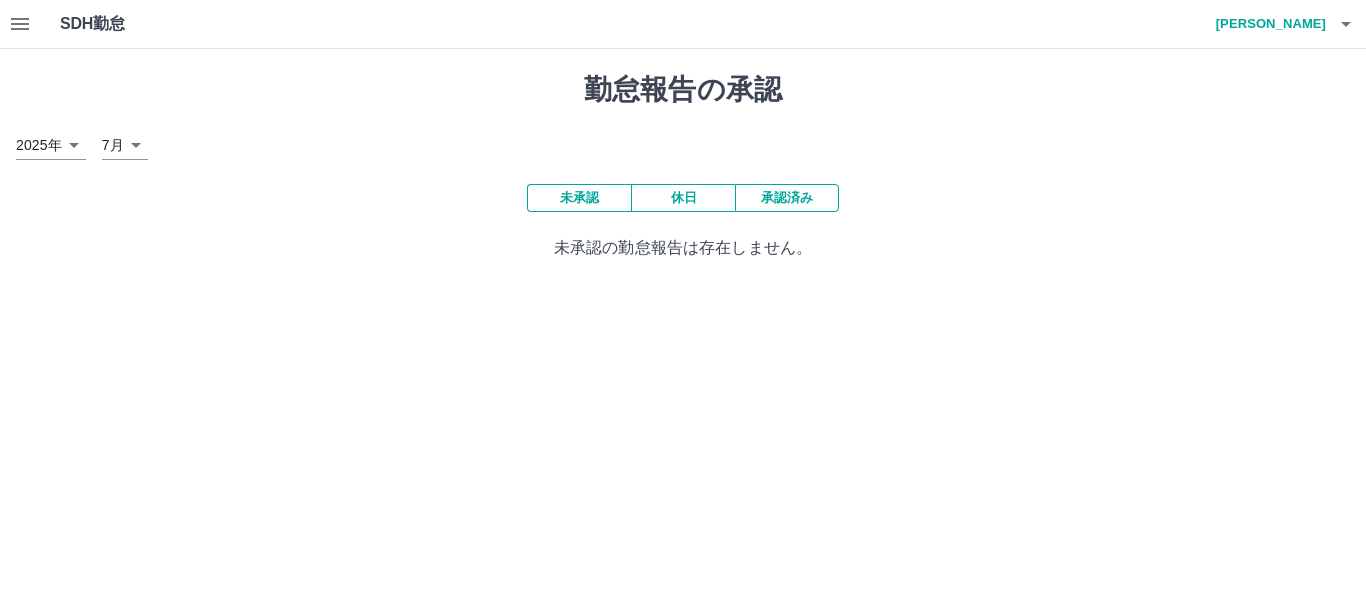 click 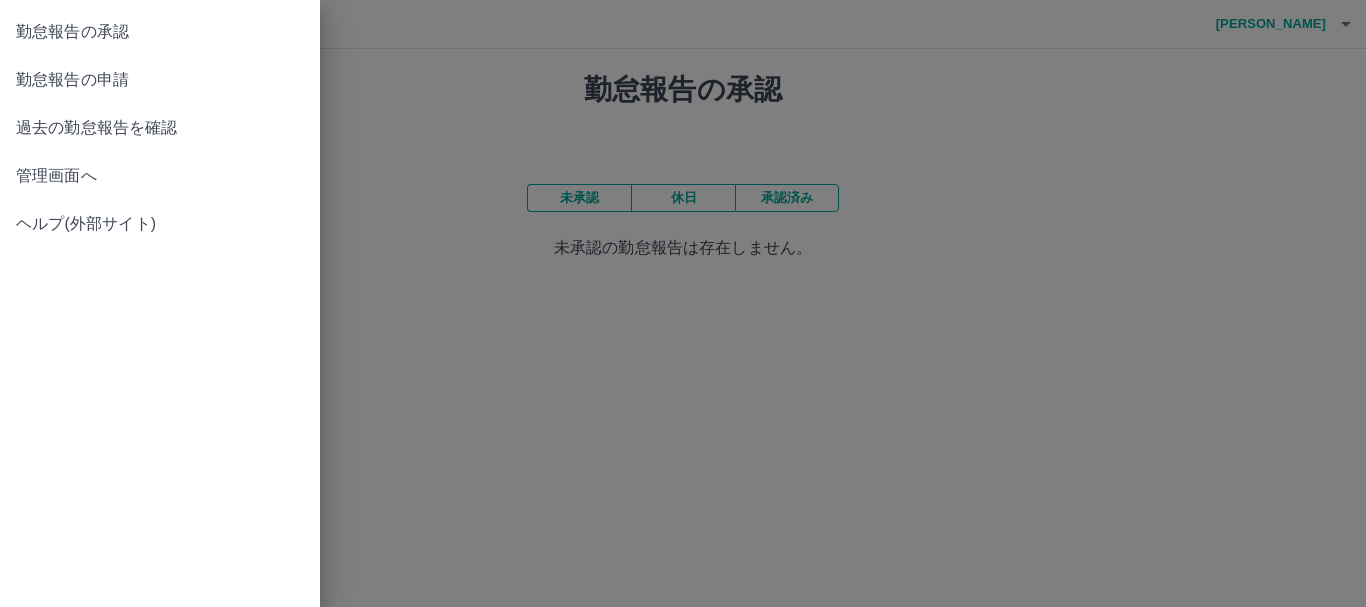 click on "勤怠報告の申請" at bounding box center (160, 80) 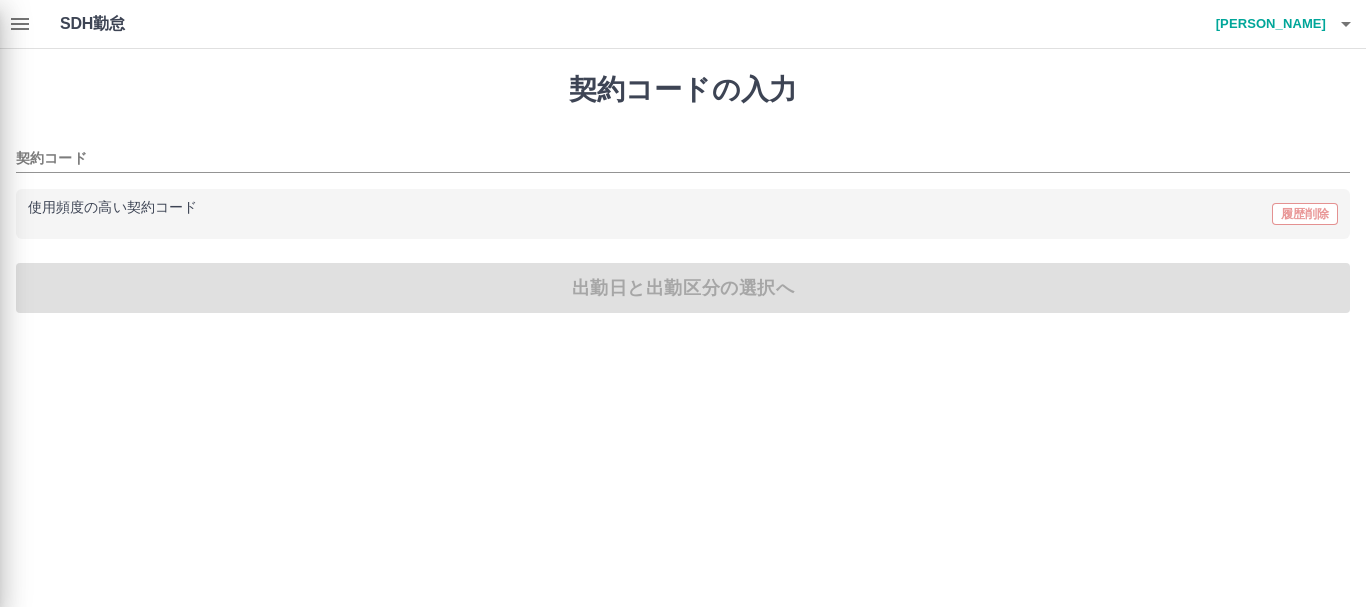 type on "********" 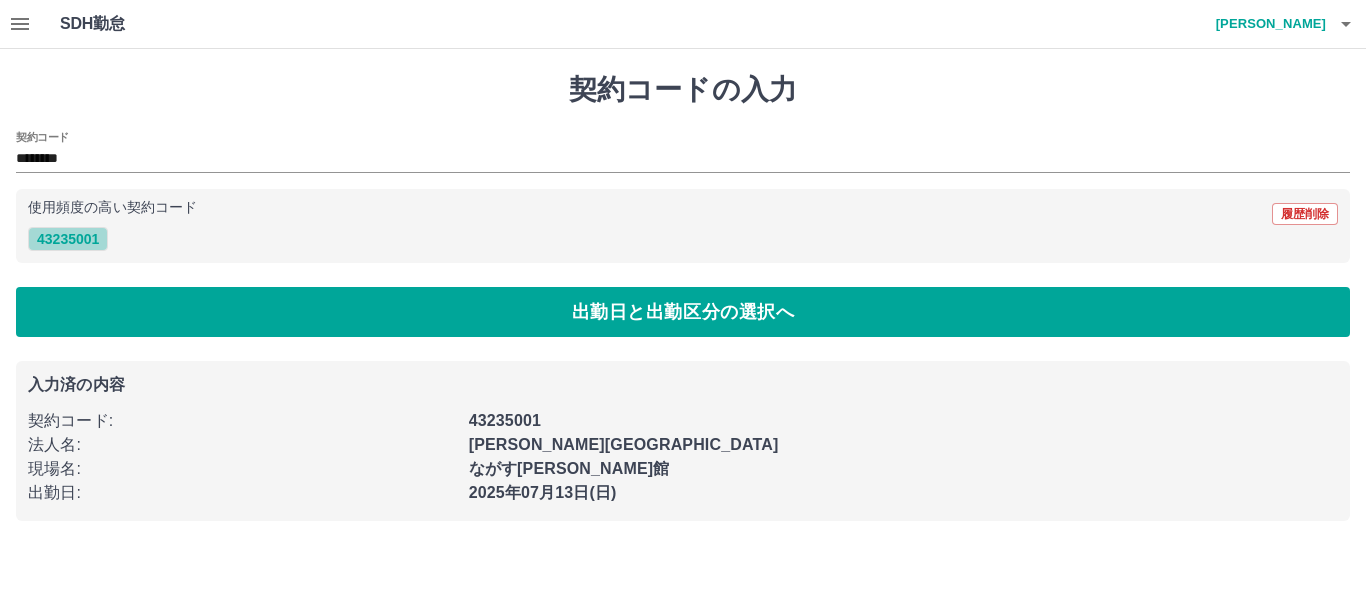 click on "43235001" at bounding box center [68, 239] 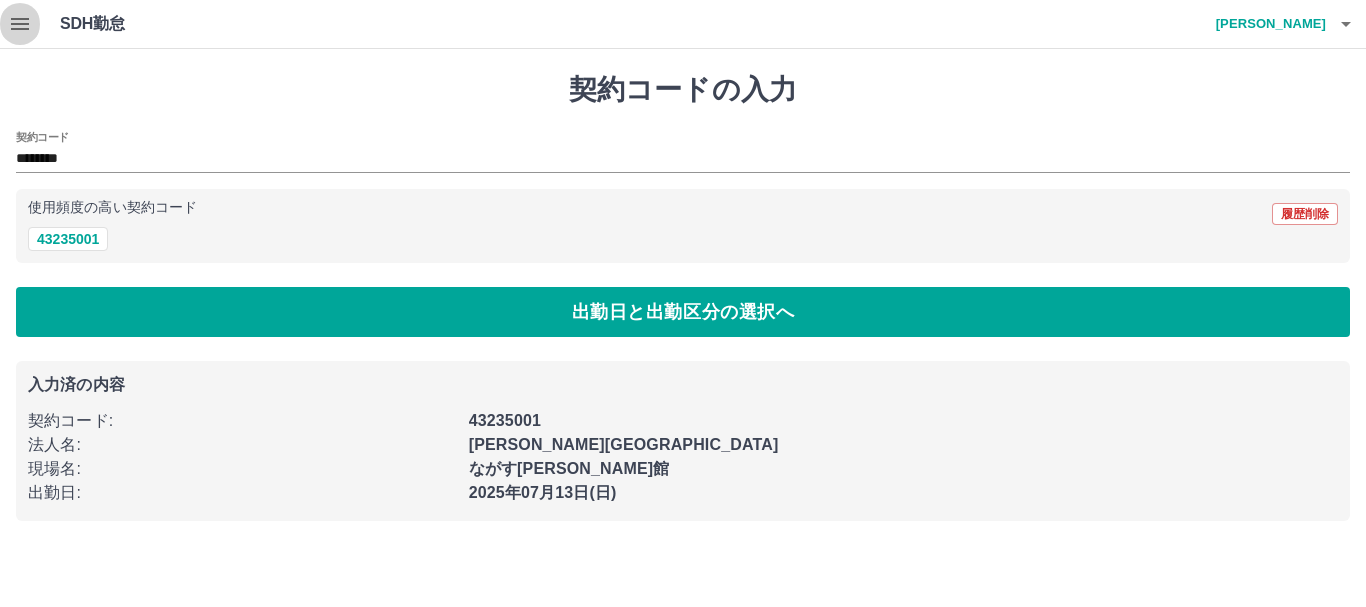 click 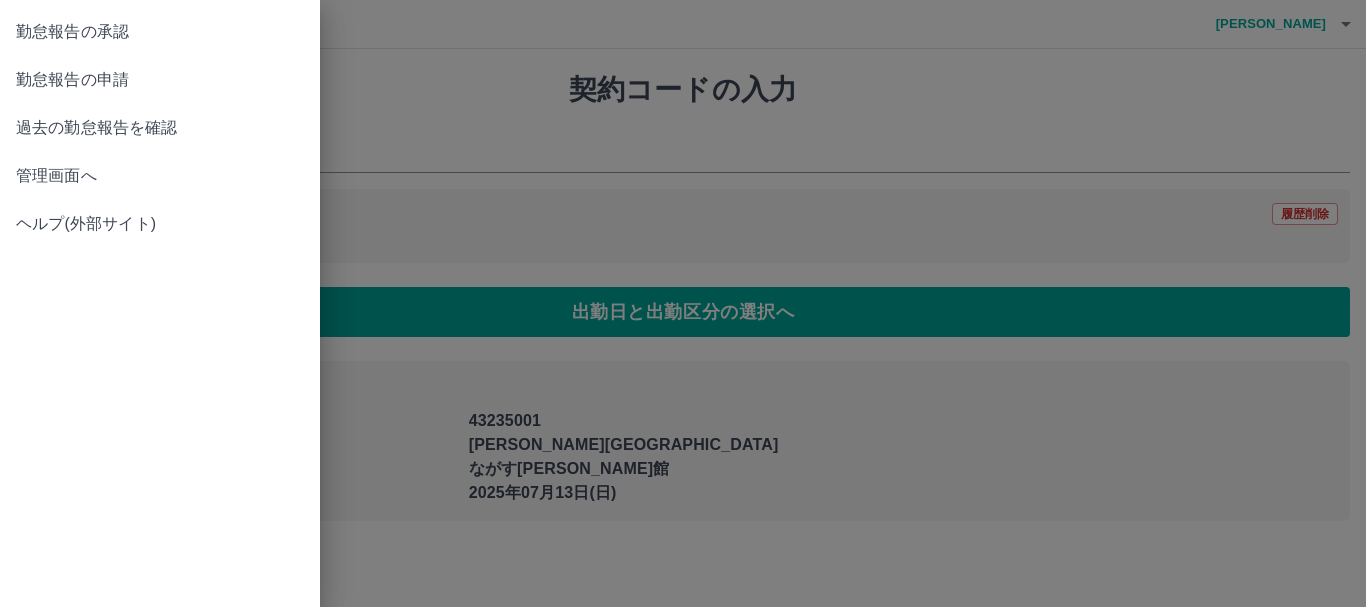 click on "勤怠報告の申請" at bounding box center (160, 80) 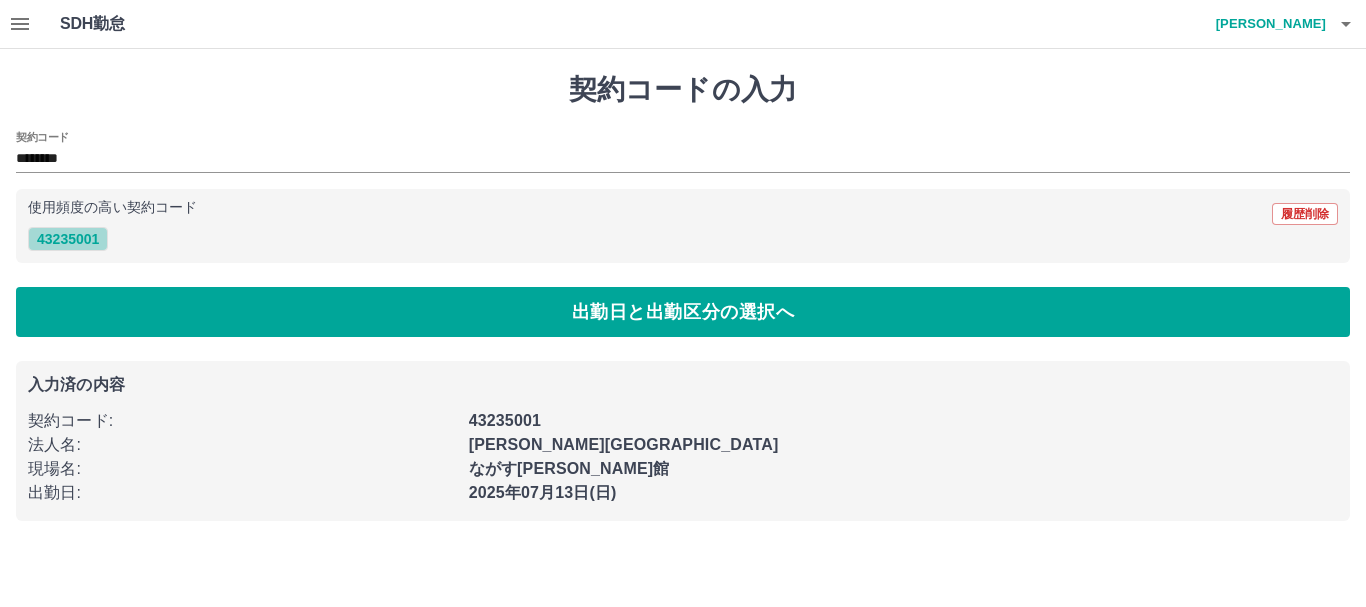 click on "43235001" at bounding box center [68, 239] 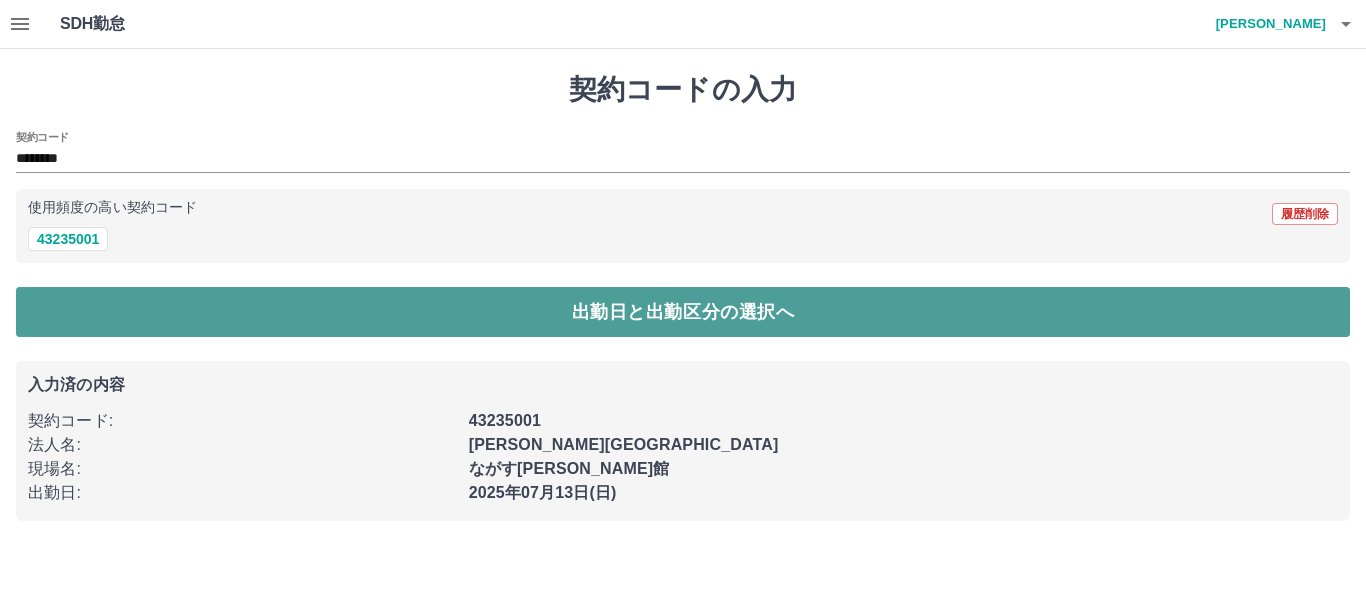 click on "出勤日と出勤区分の選択へ" at bounding box center [683, 312] 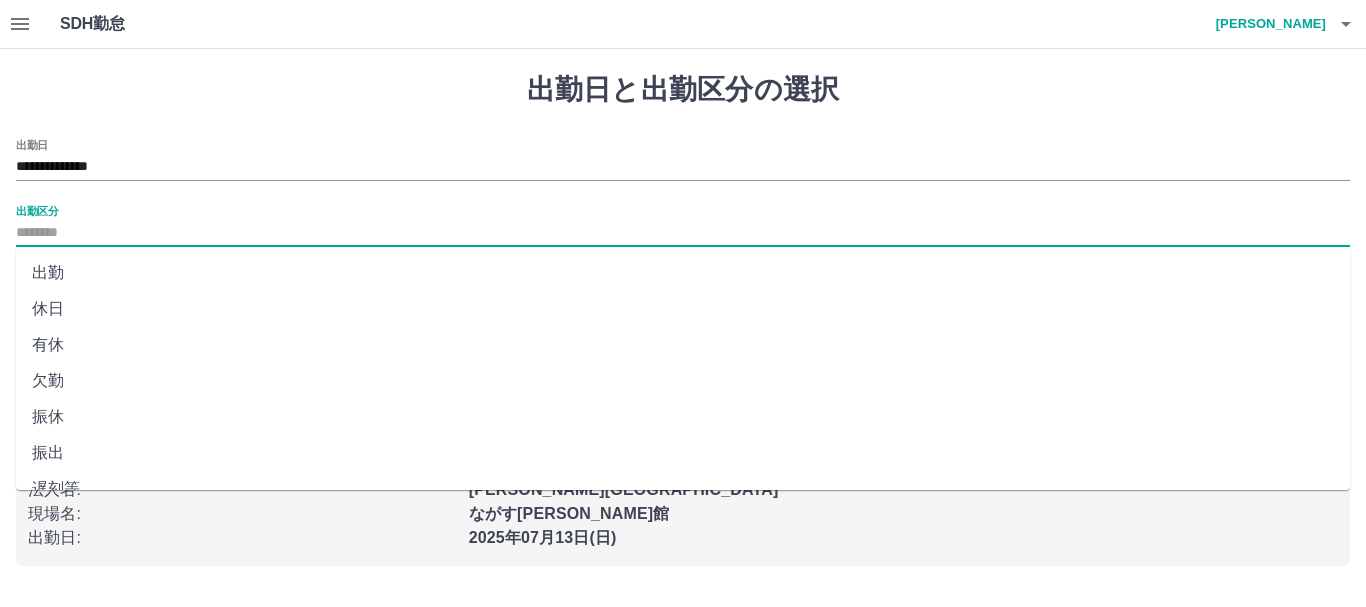 click on "出勤区分" at bounding box center (683, 233) 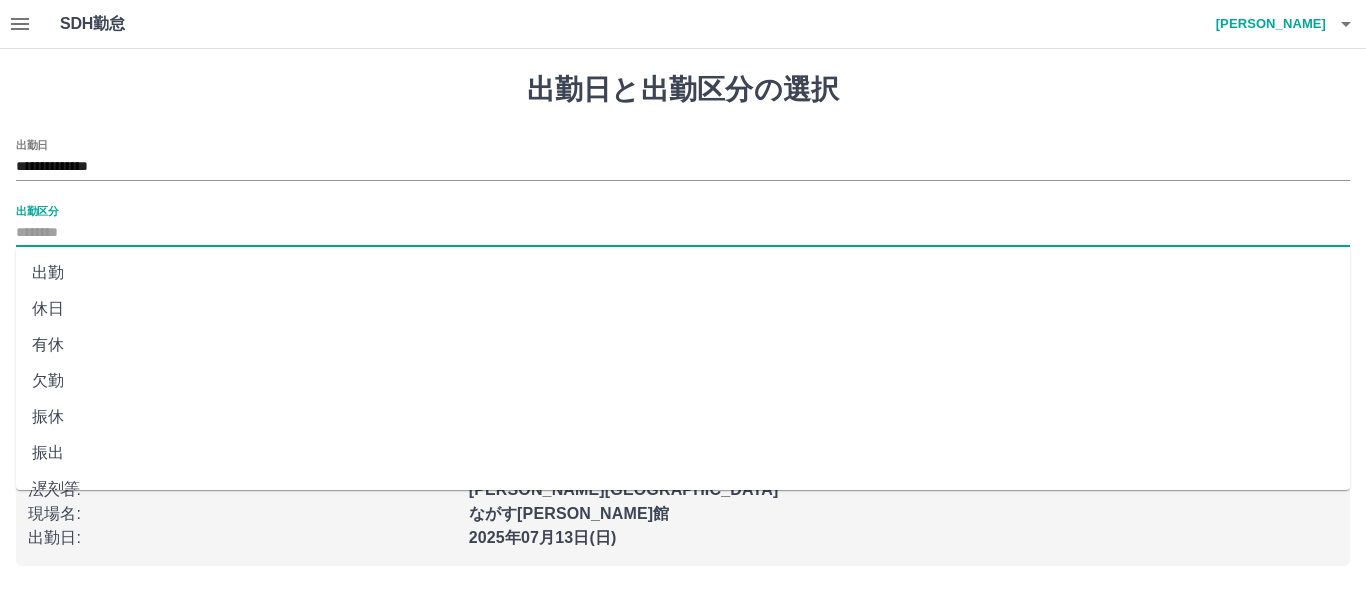 click on "出勤" at bounding box center (683, 273) 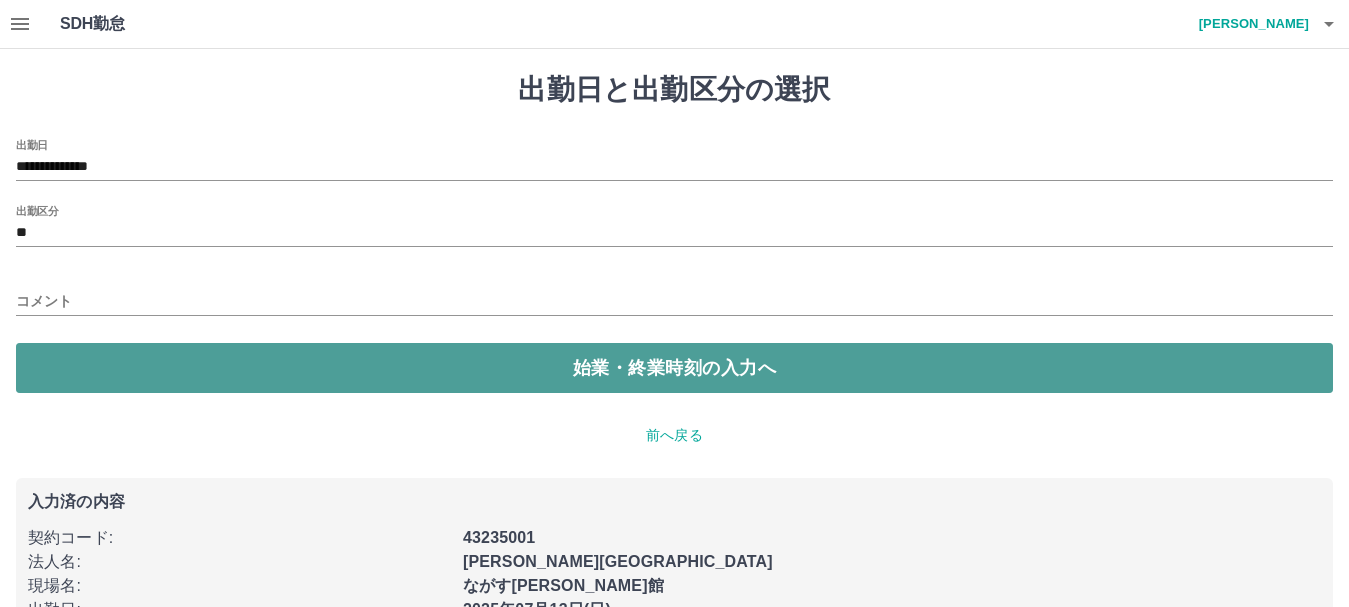 click on "始業・終業時刻の入力へ" at bounding box center [674, 368] 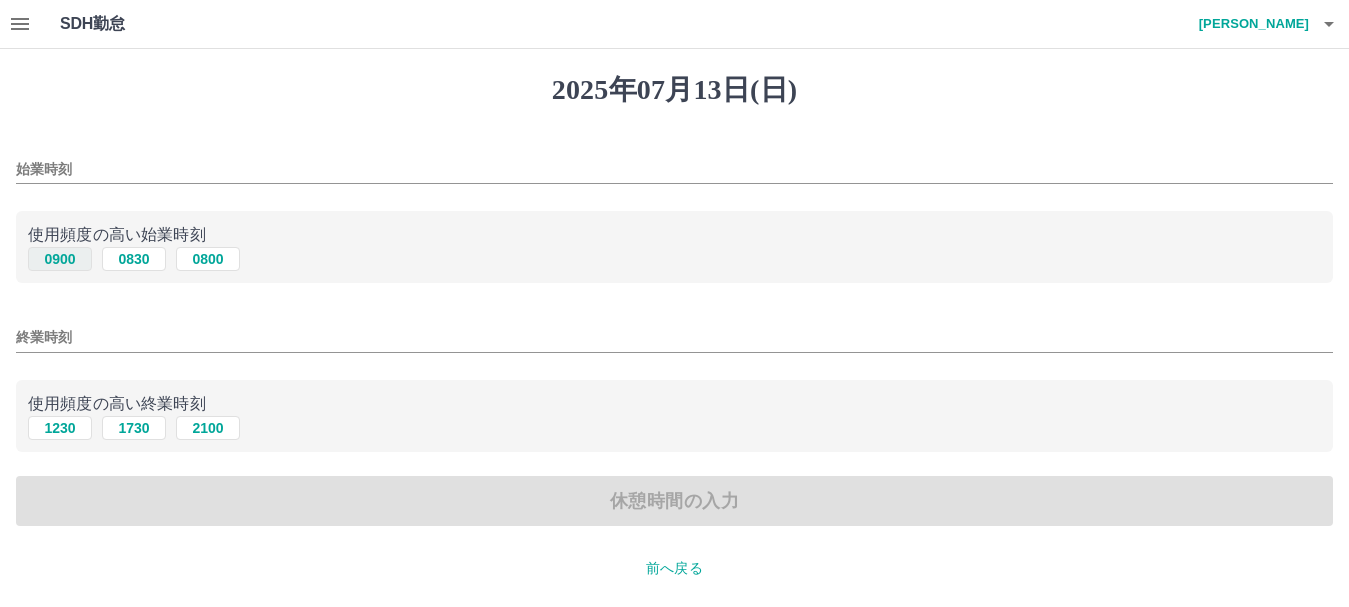 click on "0900" at bounding box center (60, 259) 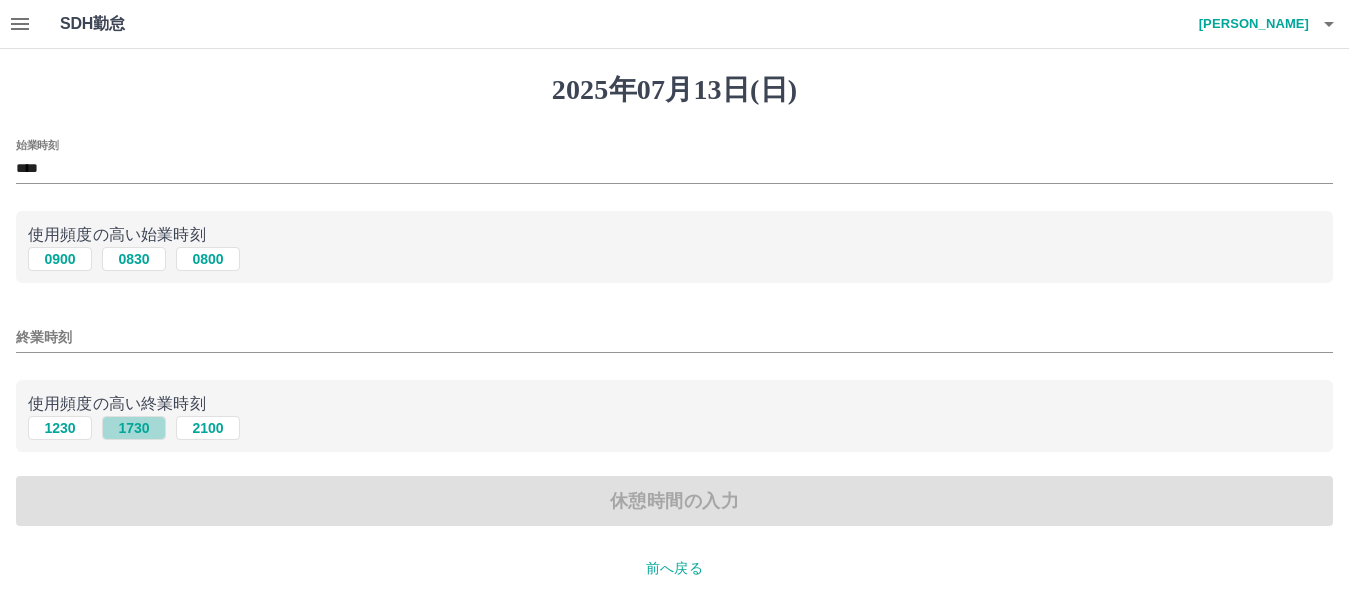 click on "1730" at bounding box center [134, 428] 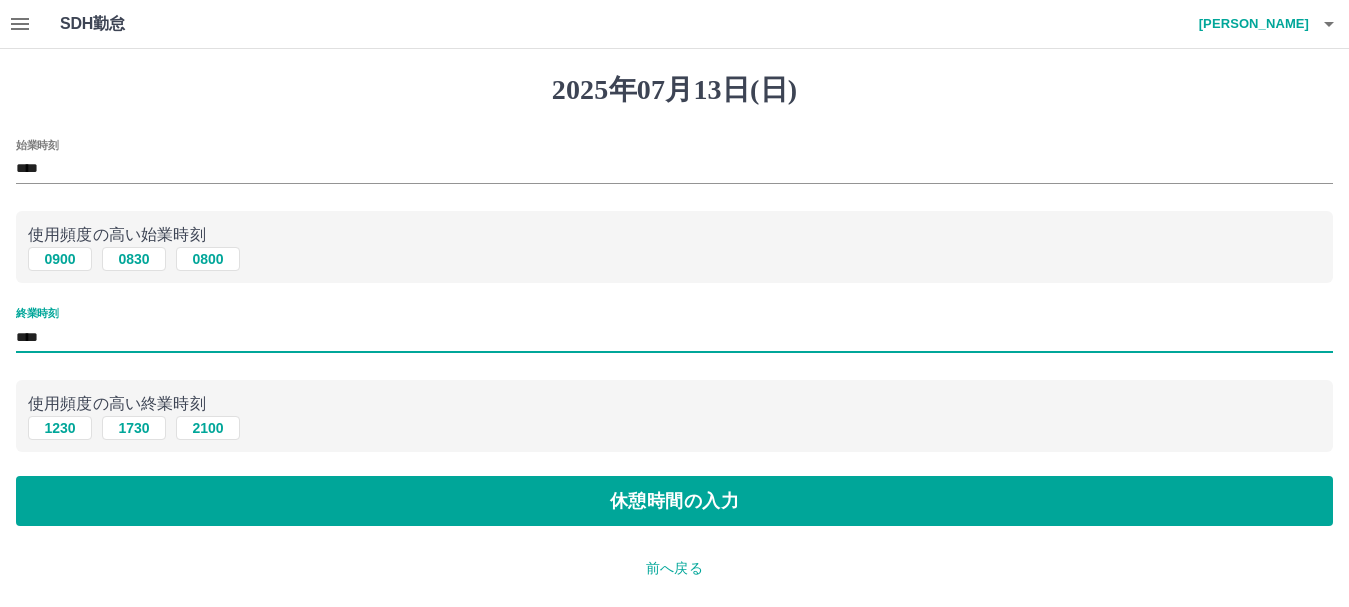 drag, startPoint x: 24, startPoint y: 334, endPoint x: 81, endPoint y: 341, distance: 57.428215 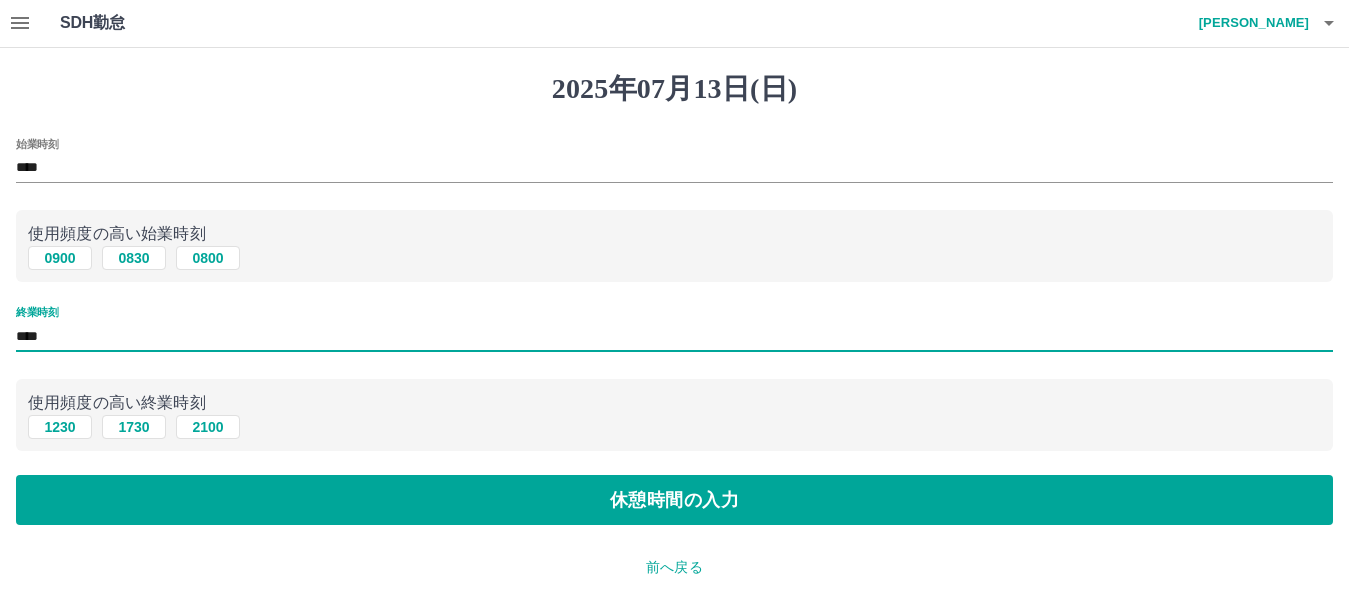scroll, scrollTop: 0, scrollLeft: 0, axis: both 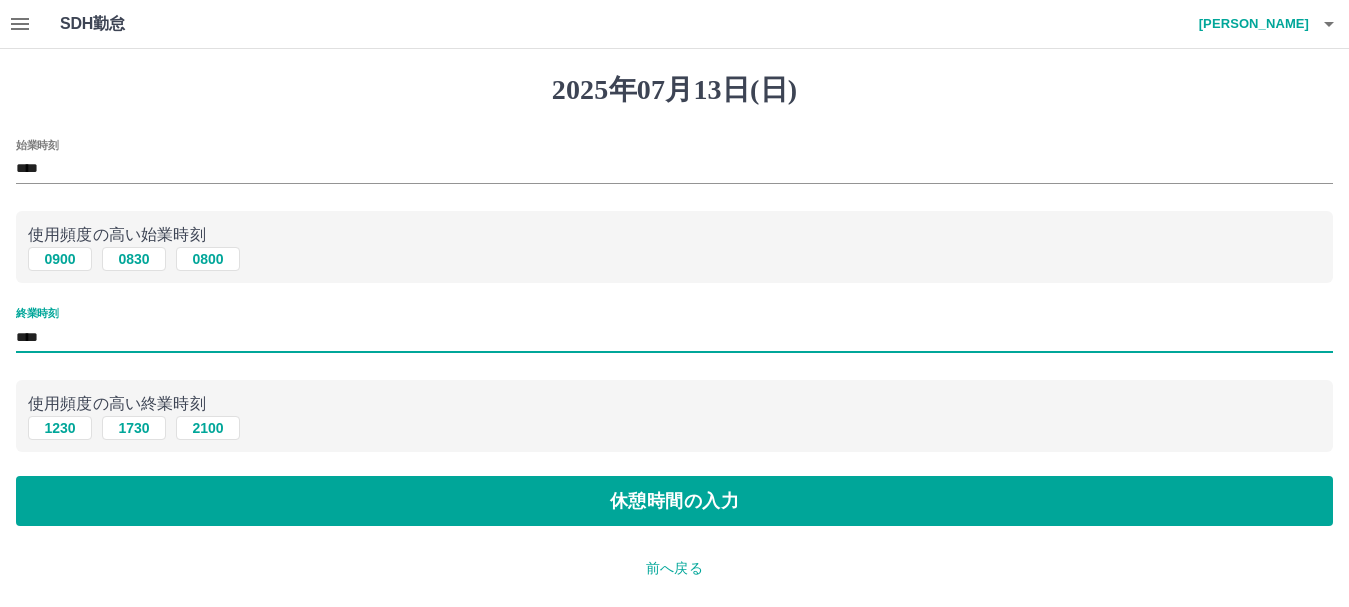 type on "****" 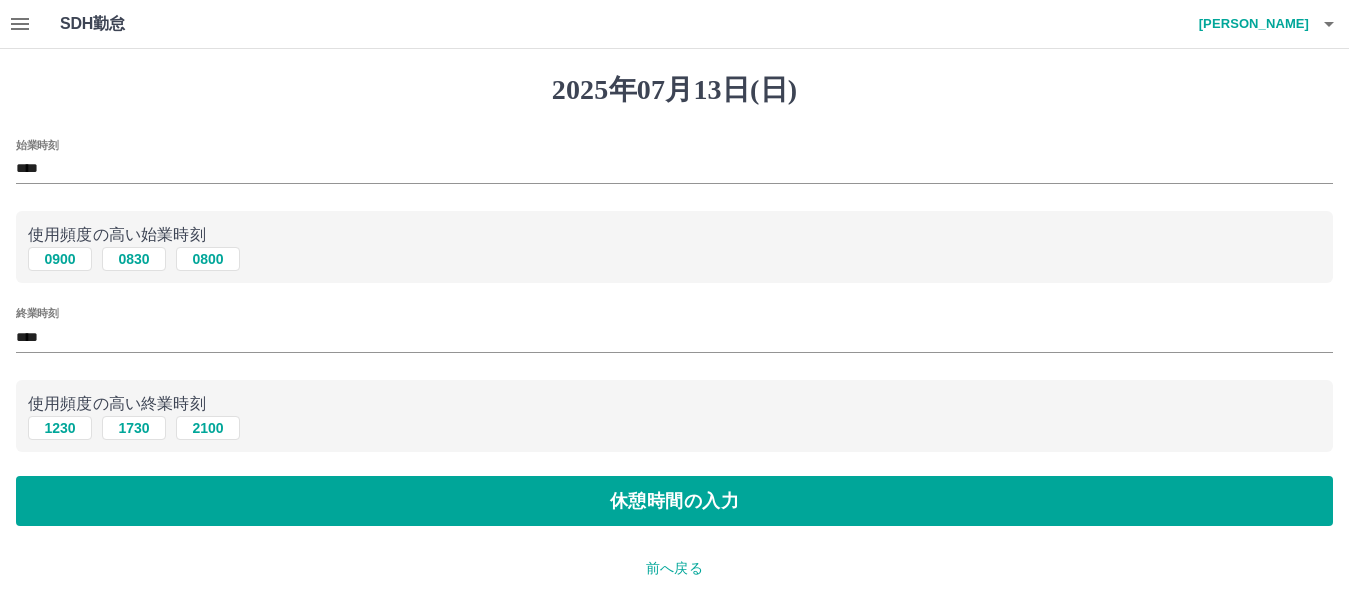click on "前へ戻る" at bounding box center [674, 568] 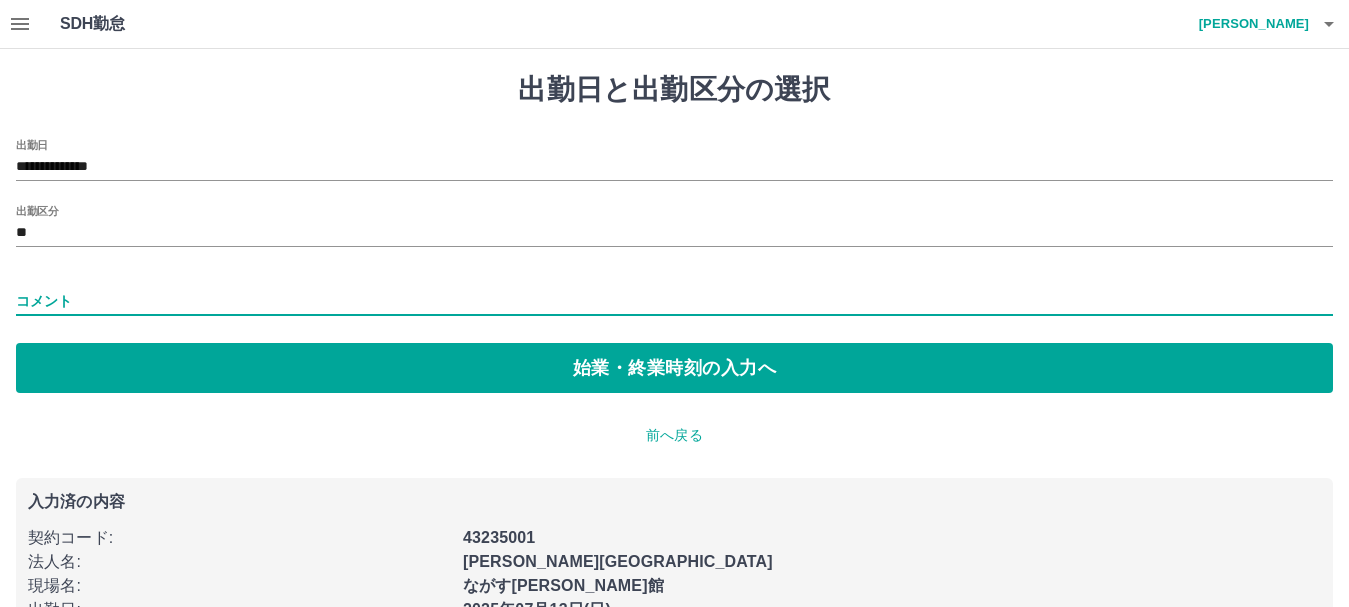 drag, startPoint x: 22, startPoint y: 300, endPoint x: 83, endPoint y: 300, distance: 61 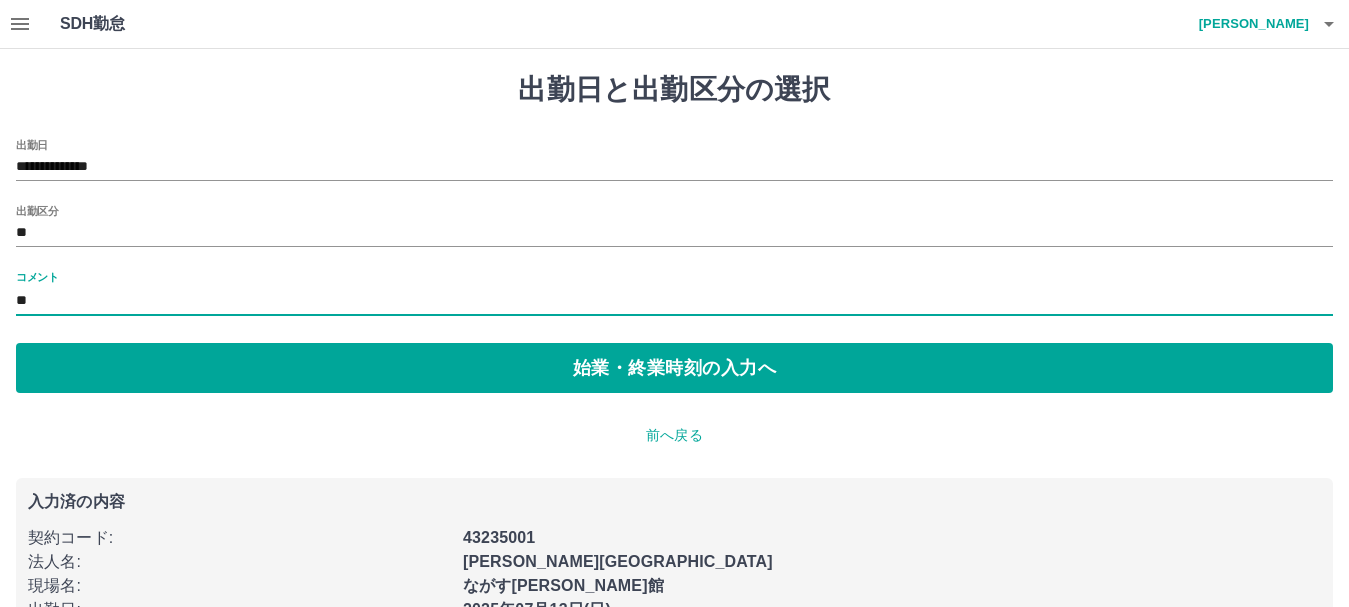 type on "*" 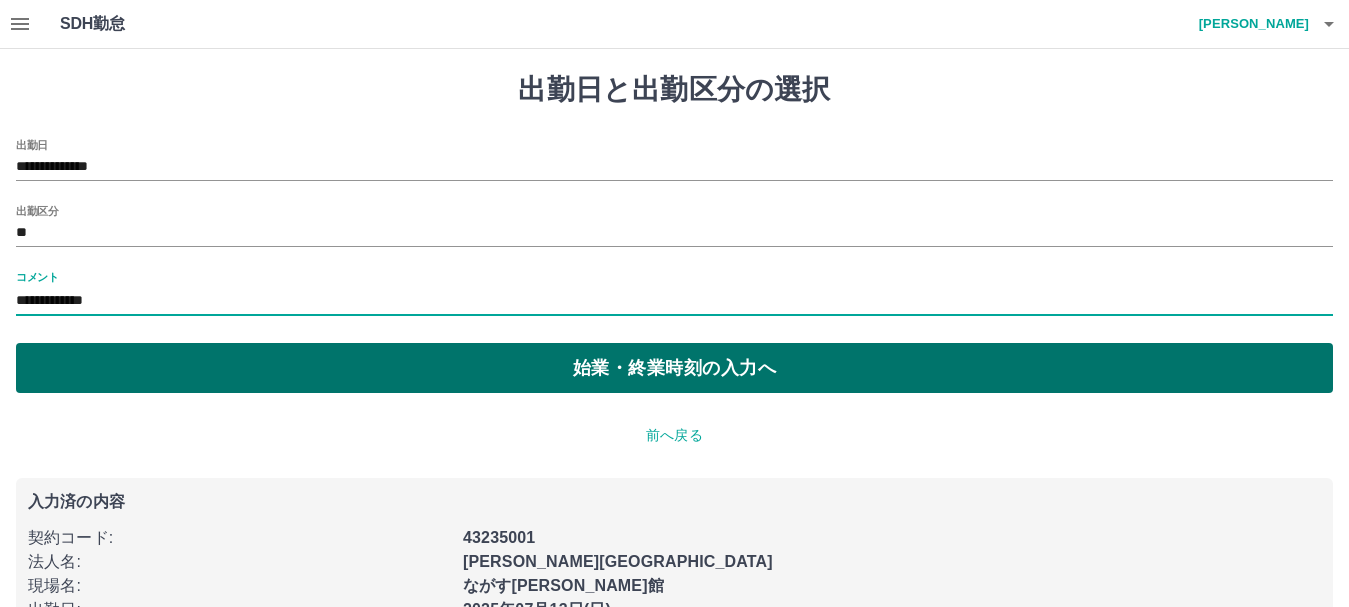 type on "**********" 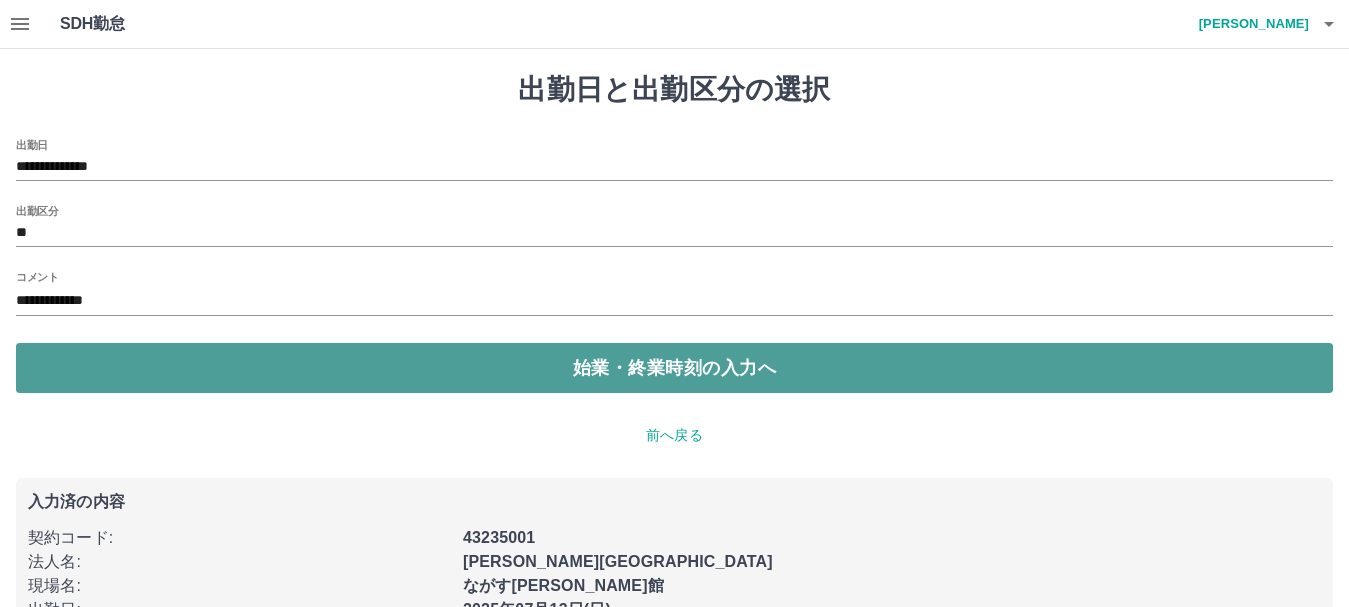 click on "始業・終業時刻の入力へ" at bounding box center [674, 368] 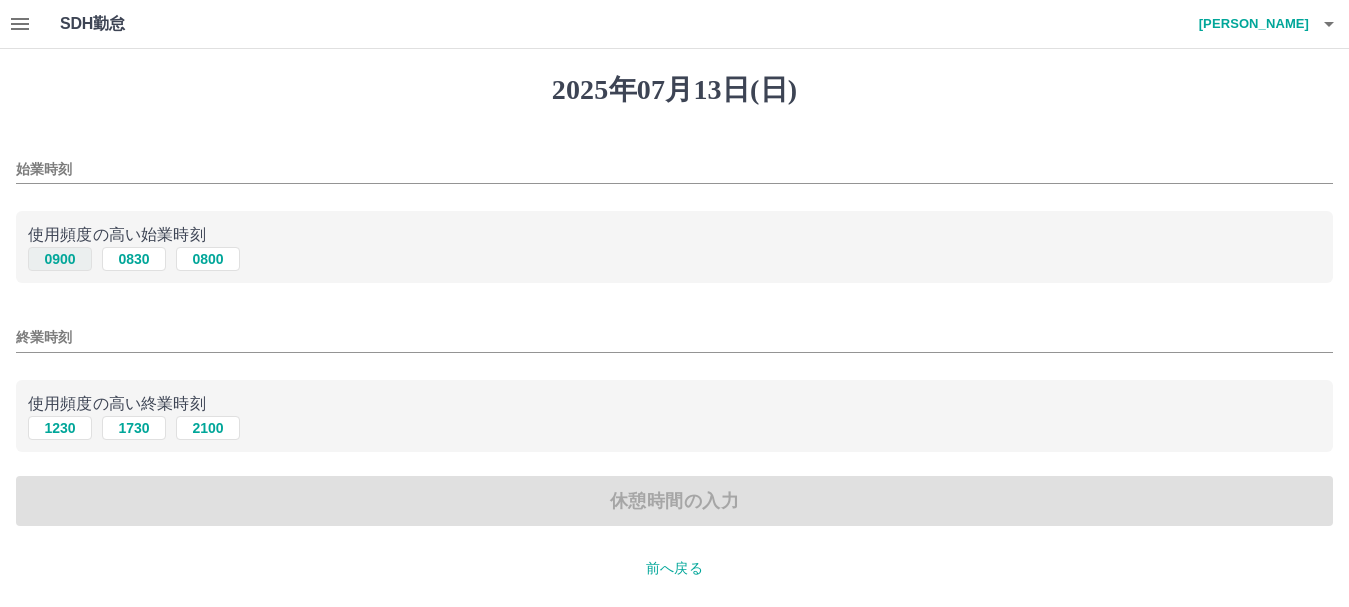 click on "0900" at bounding box center (60, 259) 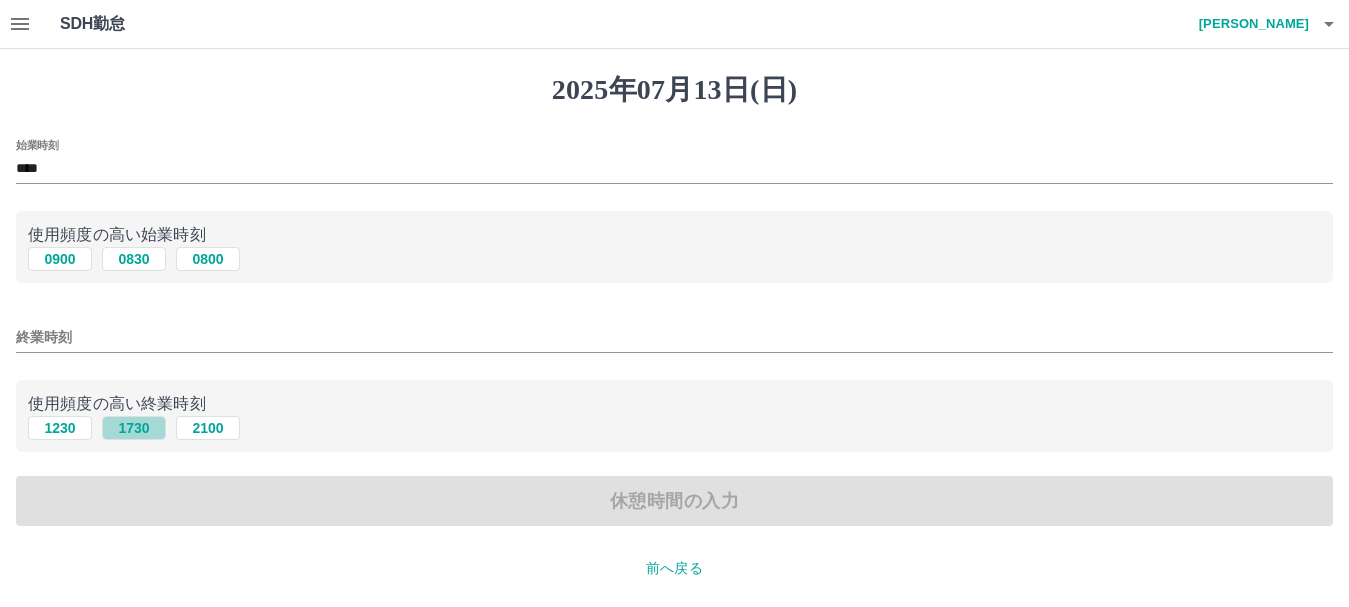 click on "1730" at bounding box center (134, 428) 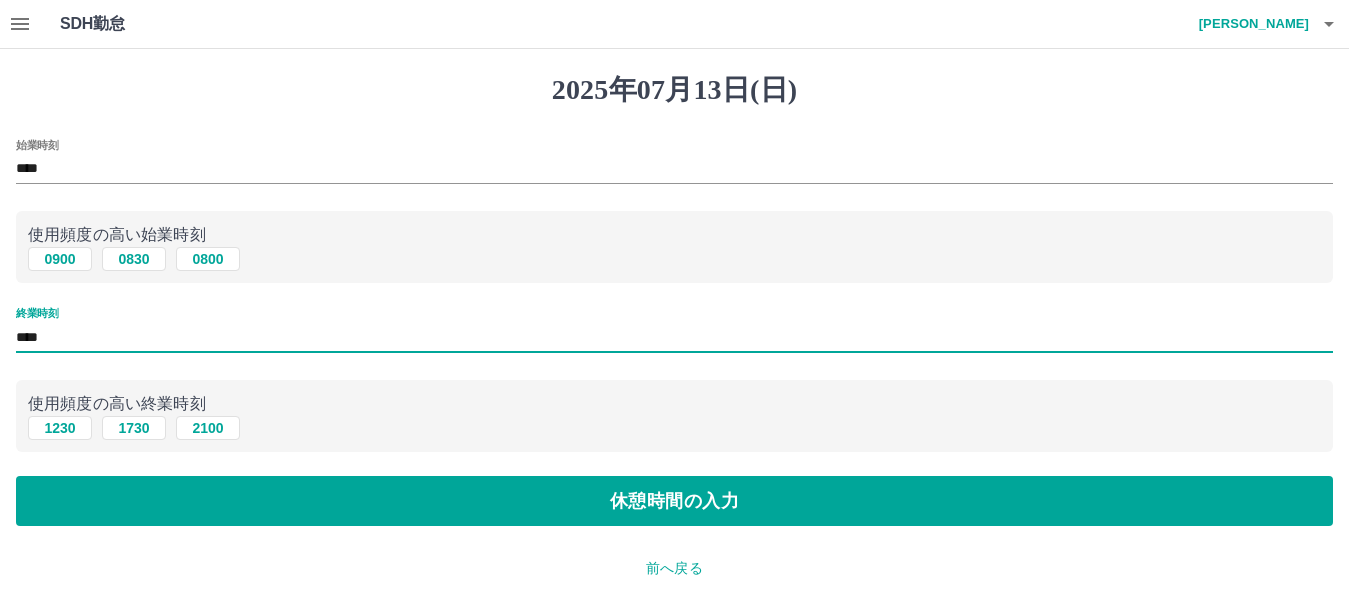 drag, startPoint x: 16, startPoint y: 336, endPoint x: 90, endPoint y: 341, distance: 74.168724 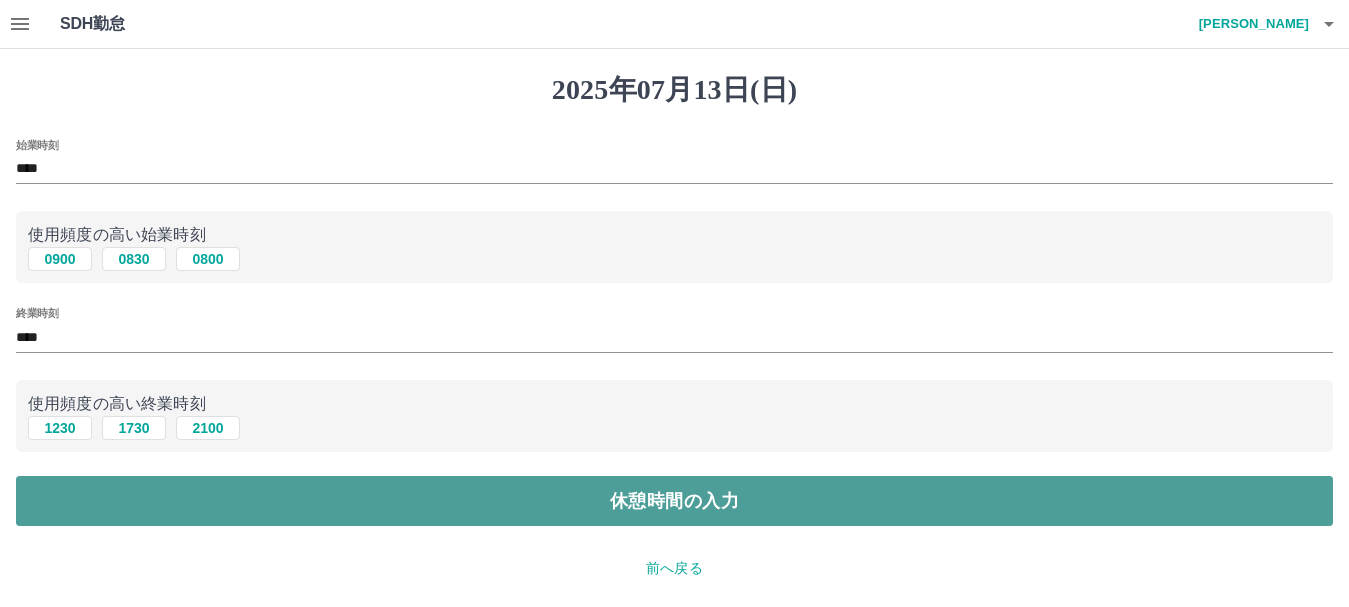 click on "休憩時間の入力" at bounding box center [674, 501] 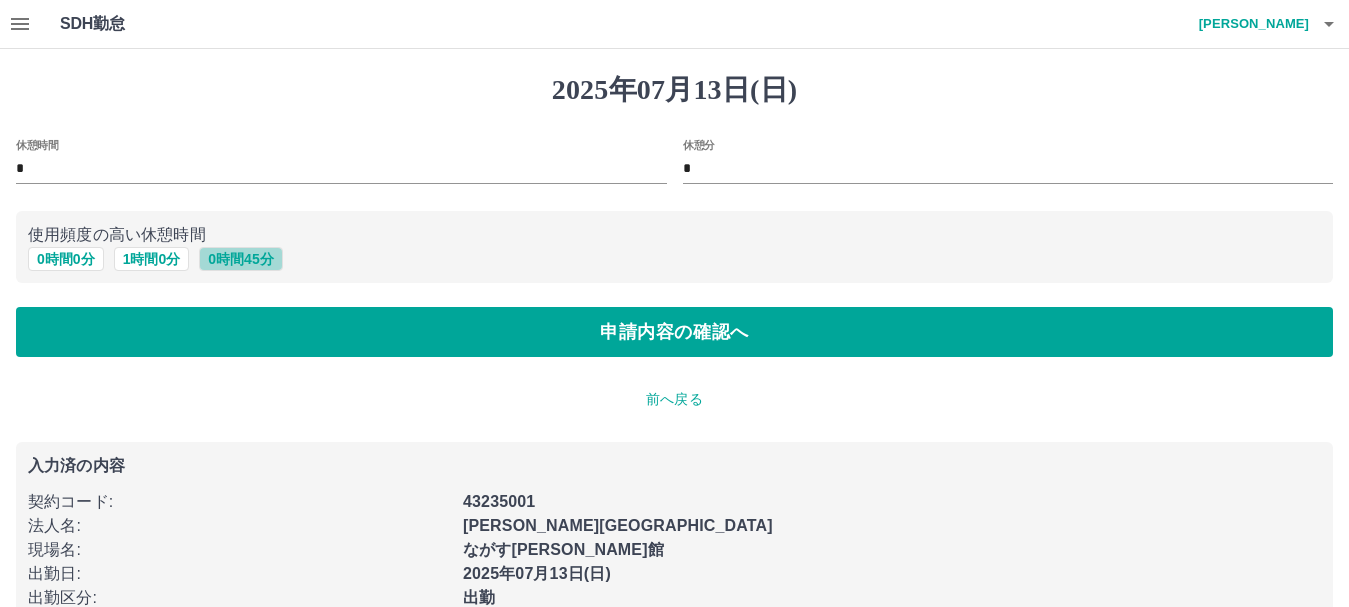 click on "0 時間 45 分" at bounding box center (240, 259) 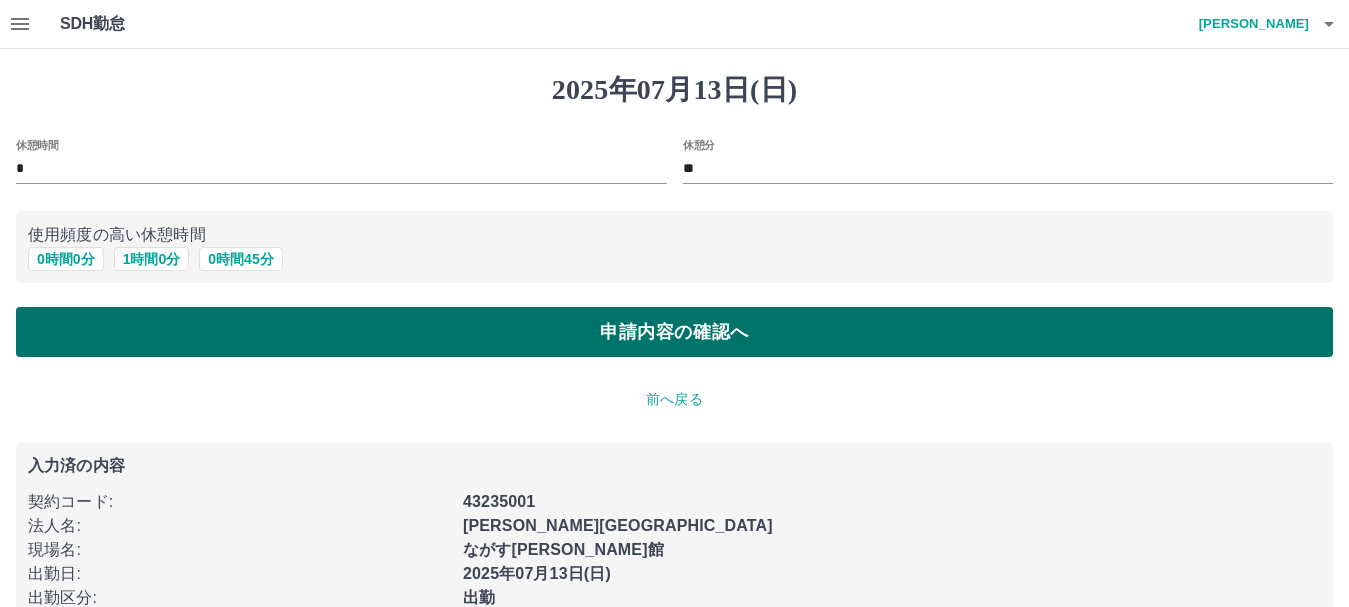 click on "申請内容の確認へ" at bounding box center (674, 332) 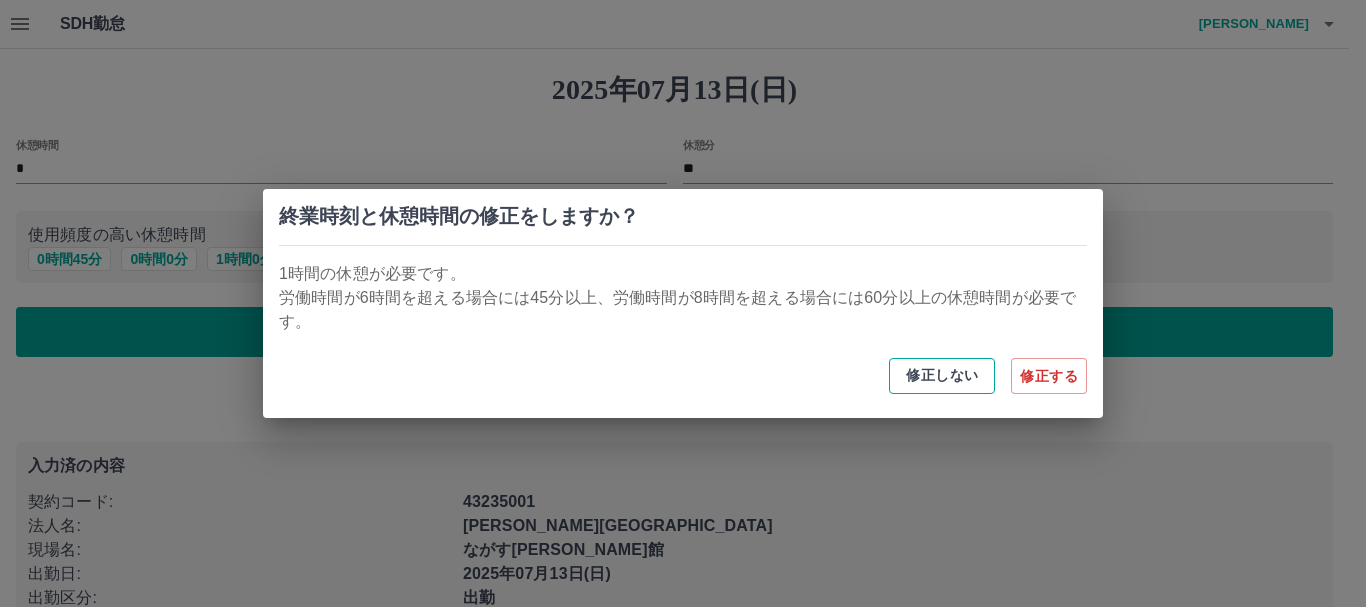 click on "修正しない" at bounding box center [942, 376] 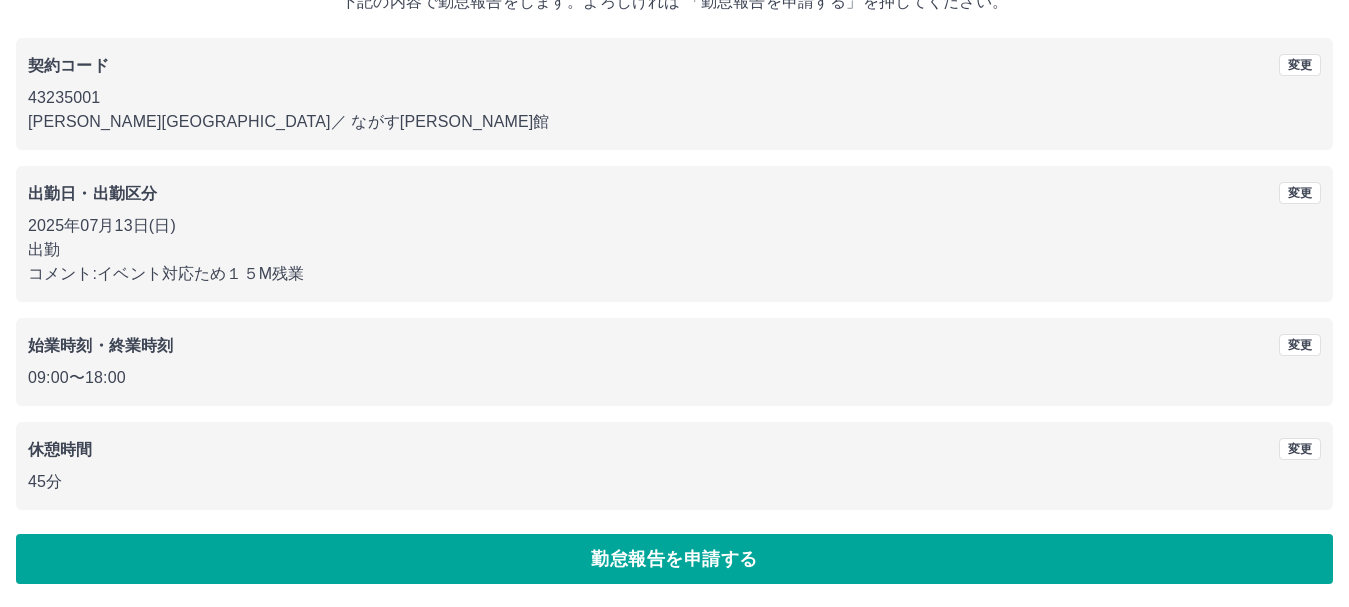 scroll, scrollTop: 142, scrollLeft: 0, axis: vertical 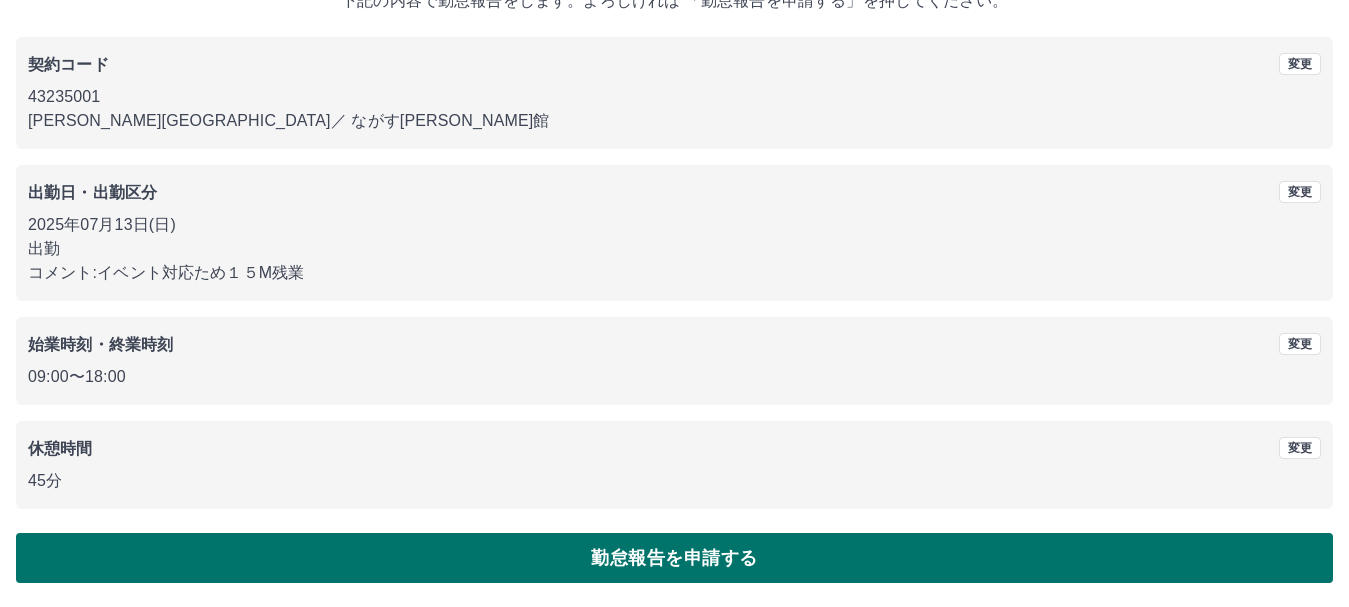 click on "勤怠報告を申請する" at bounding box center [674, 558] 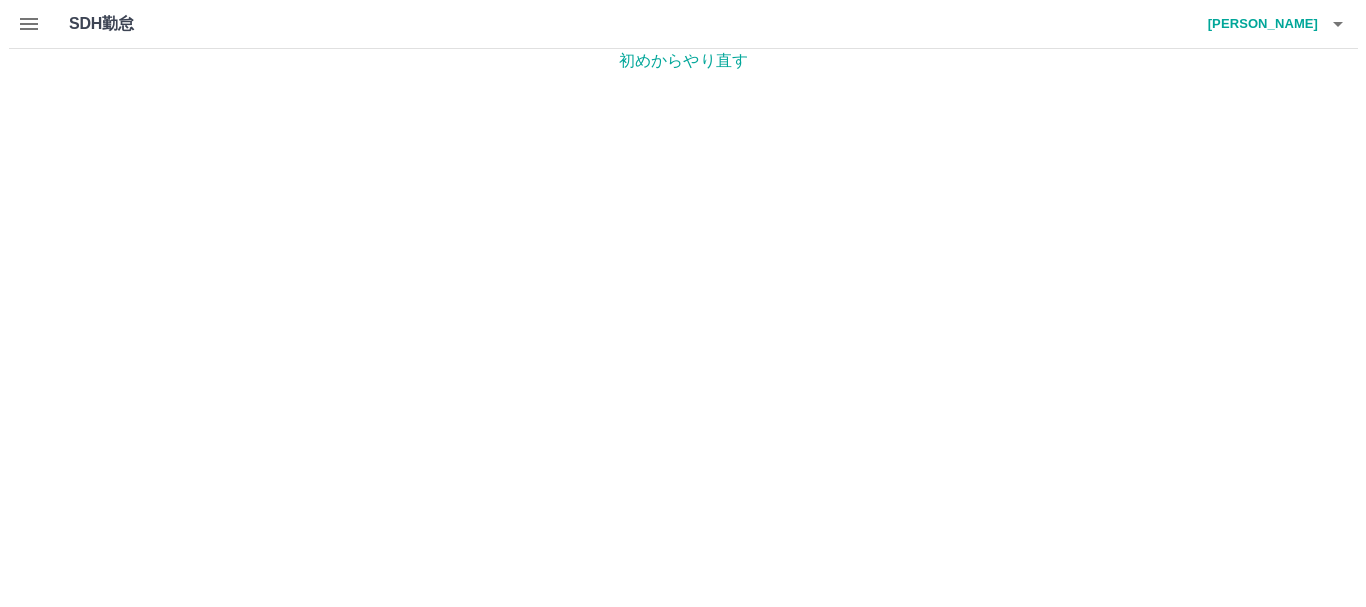 scroll, scrollTop: 0, scrollLeft: 0, axis: both 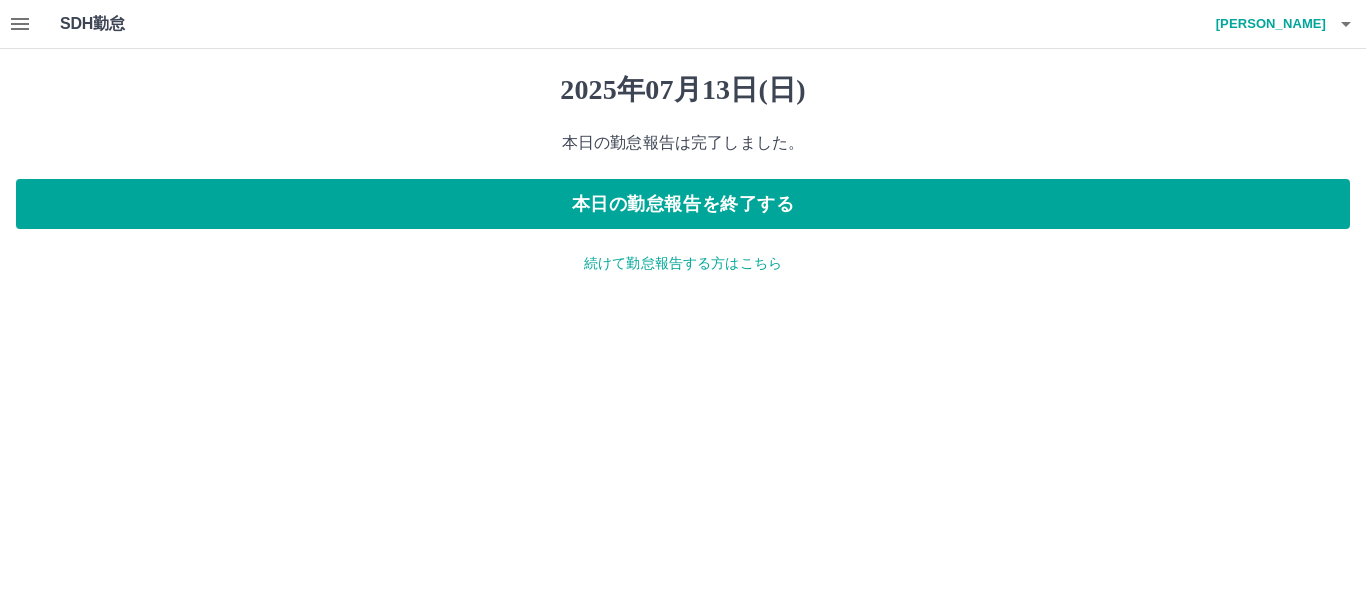 click on "続けて勤怠報告する方はこちら" at bounding box center (683, 263) 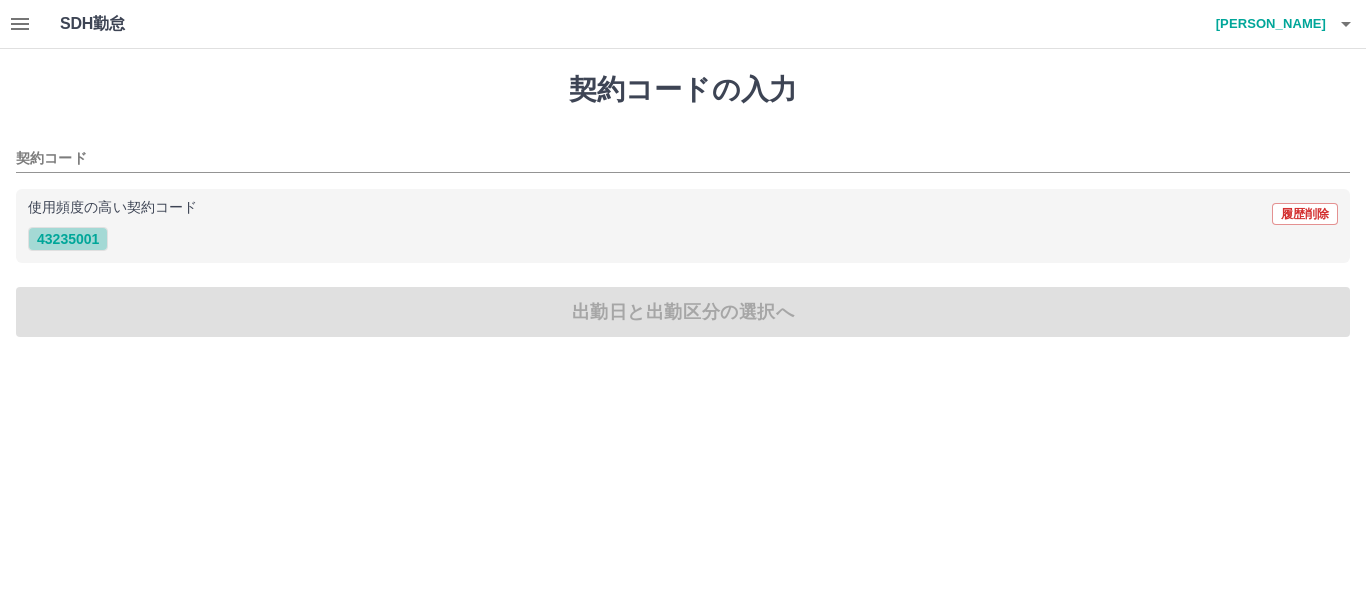 click on "43235001" at bounding box center [68, 239] 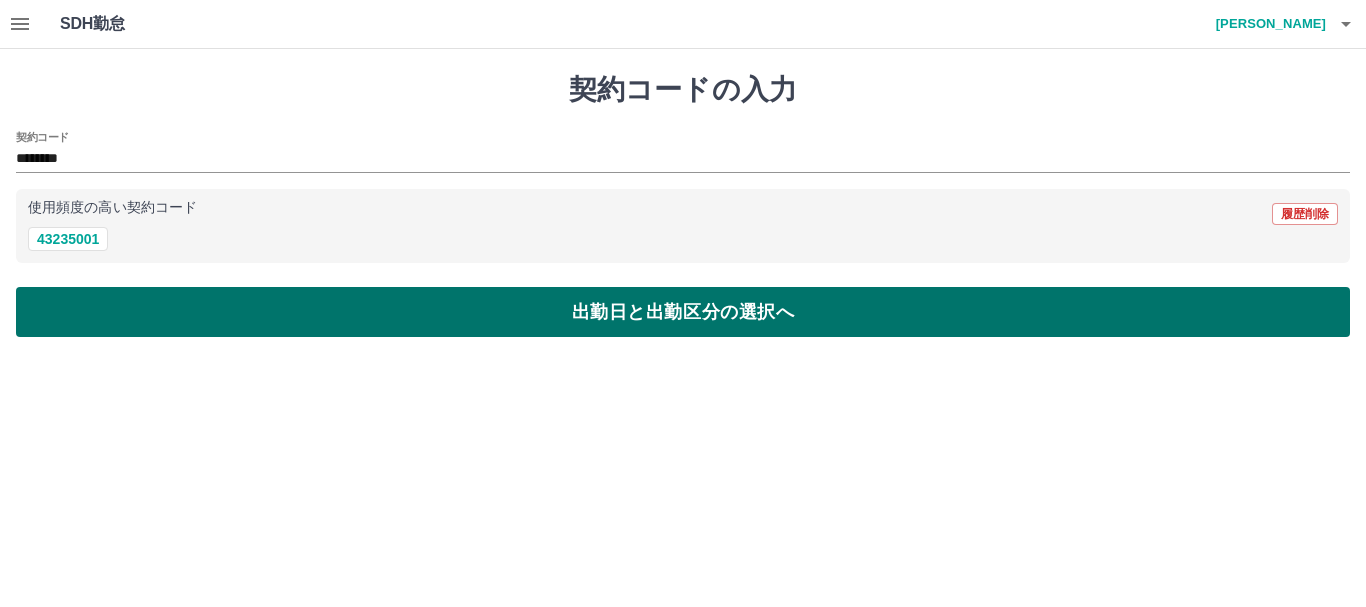 click on "出勤日と出勤区分の選択へ" at bounding box center [683, 312] 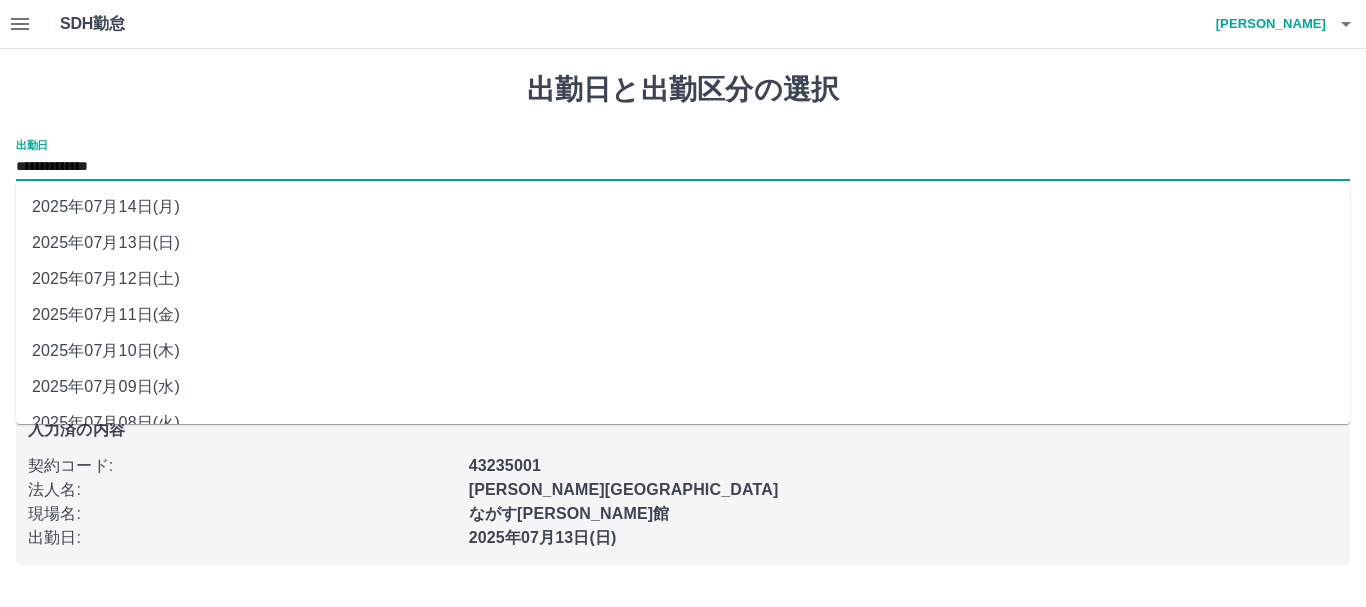 drag, startPoint x: 89, startPoint y: 167, endPoint x: 113, endPoint y: 165, distance: 24.083189 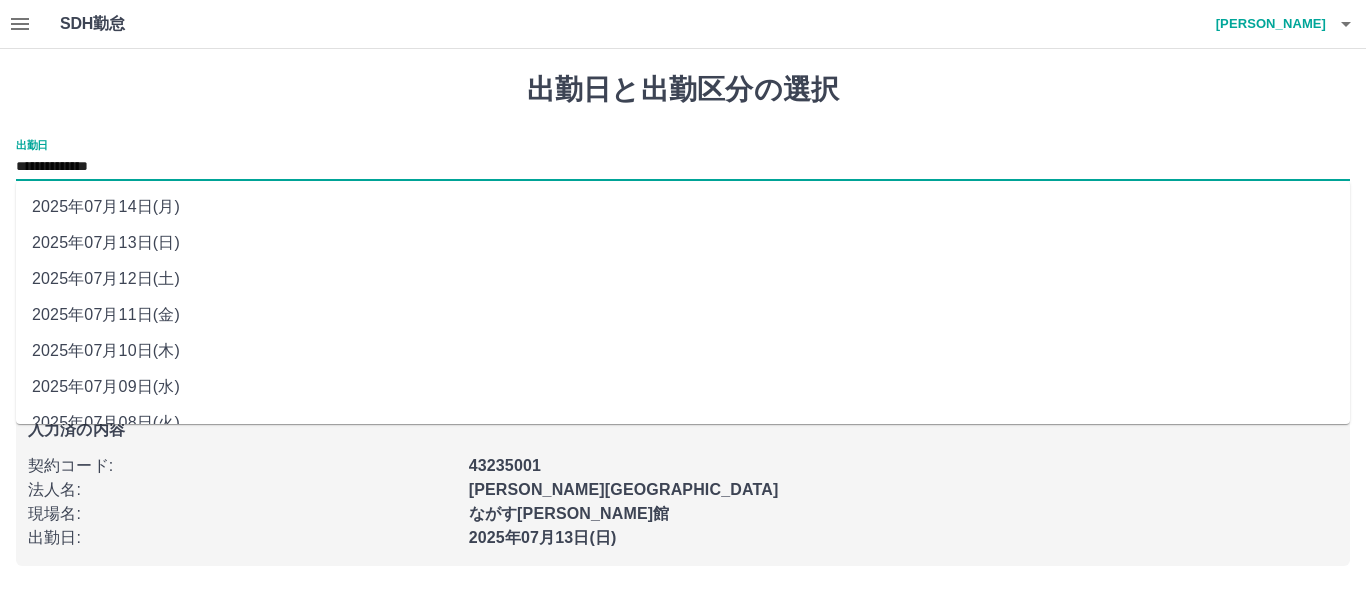 click on "2025年07月14日(月)" at bounding box center [683, 207] 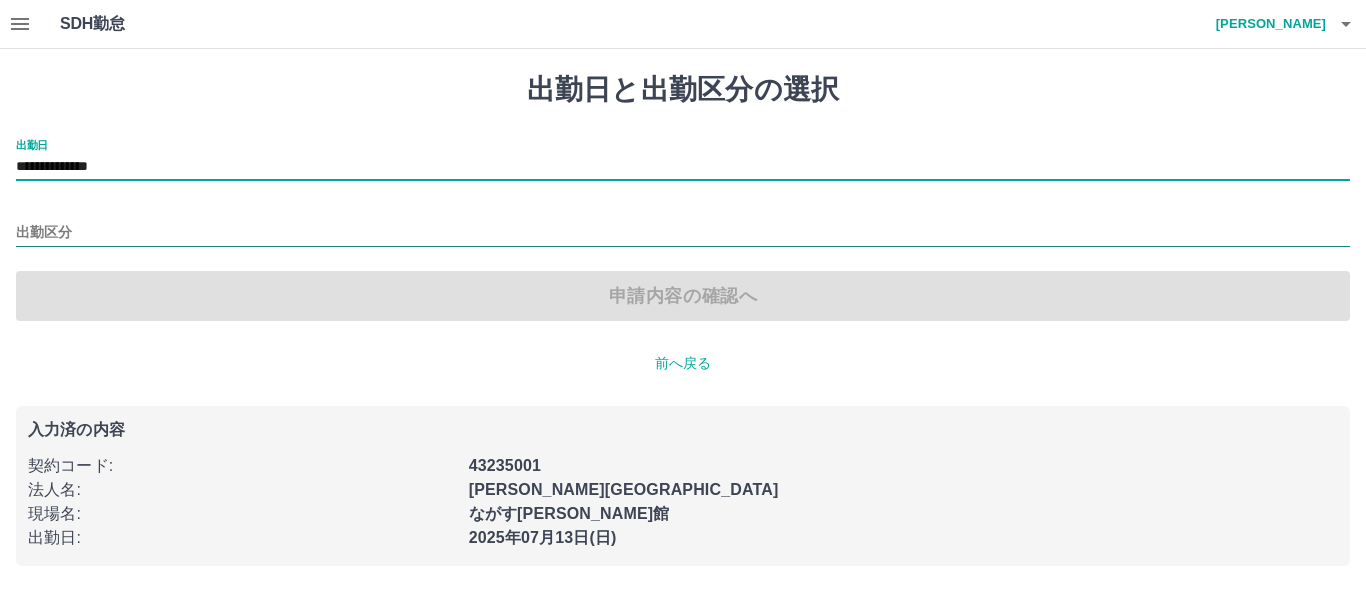 click on "出勤区分" at bounding box center (683, 233) 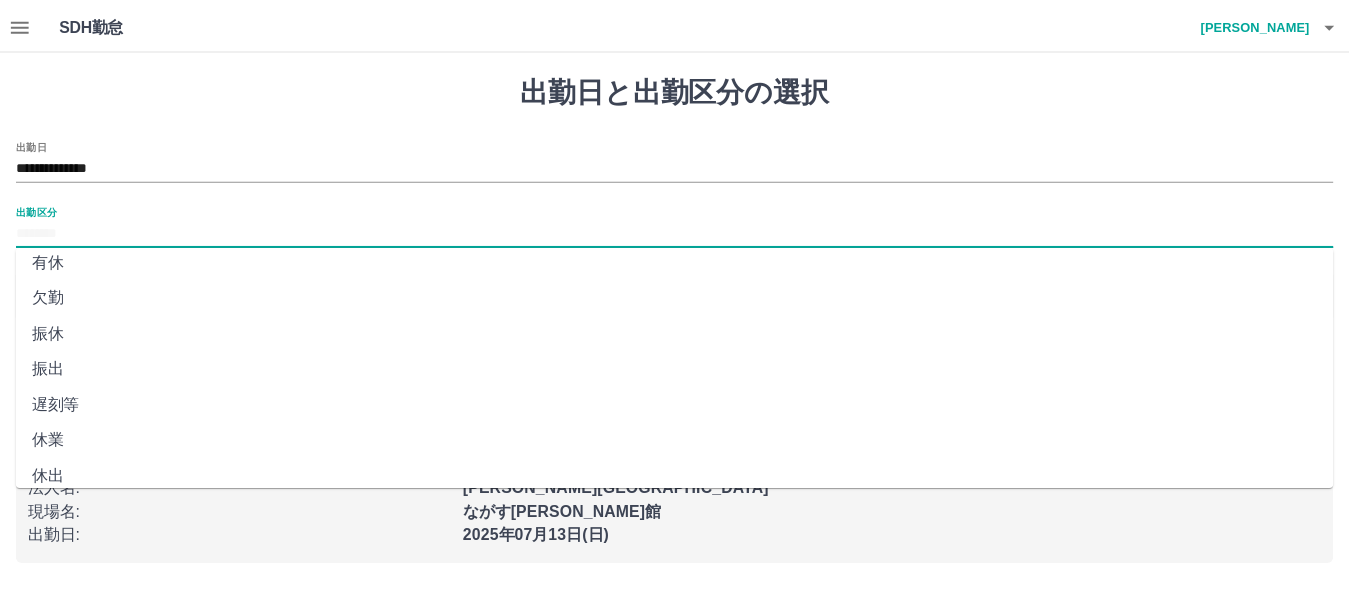 scroll, scrollTop: 421, scrollLeft: 0, axis: vertical 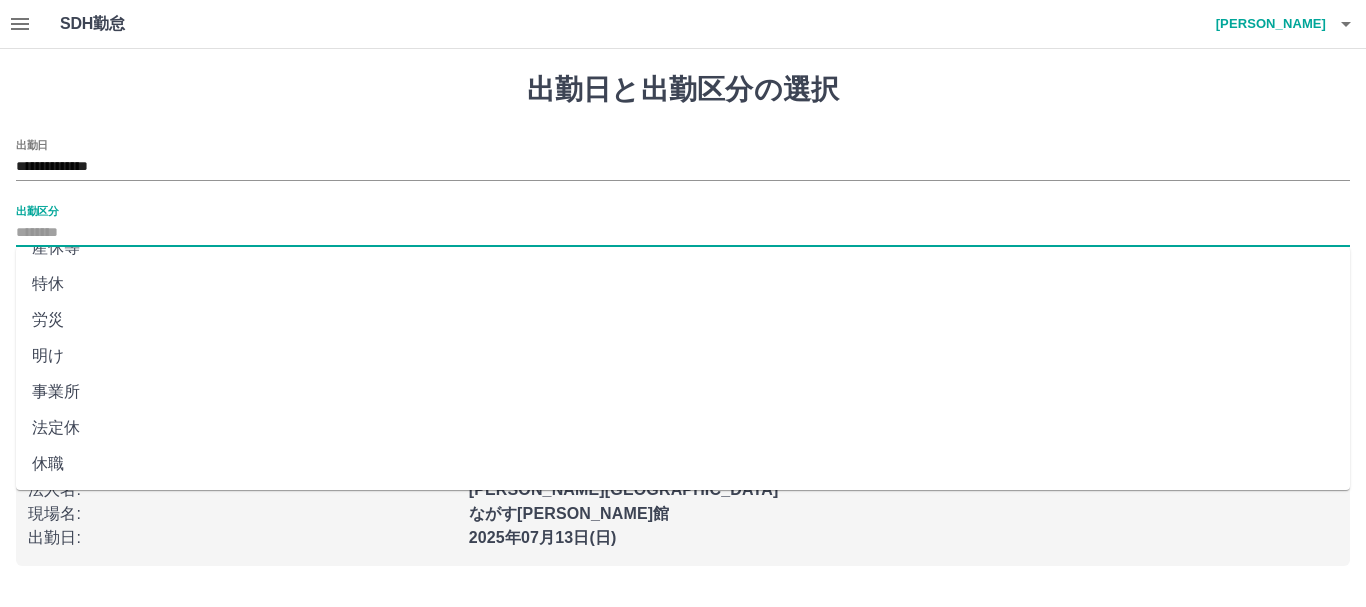 click on "法定休" at bounding box center (683, 428) 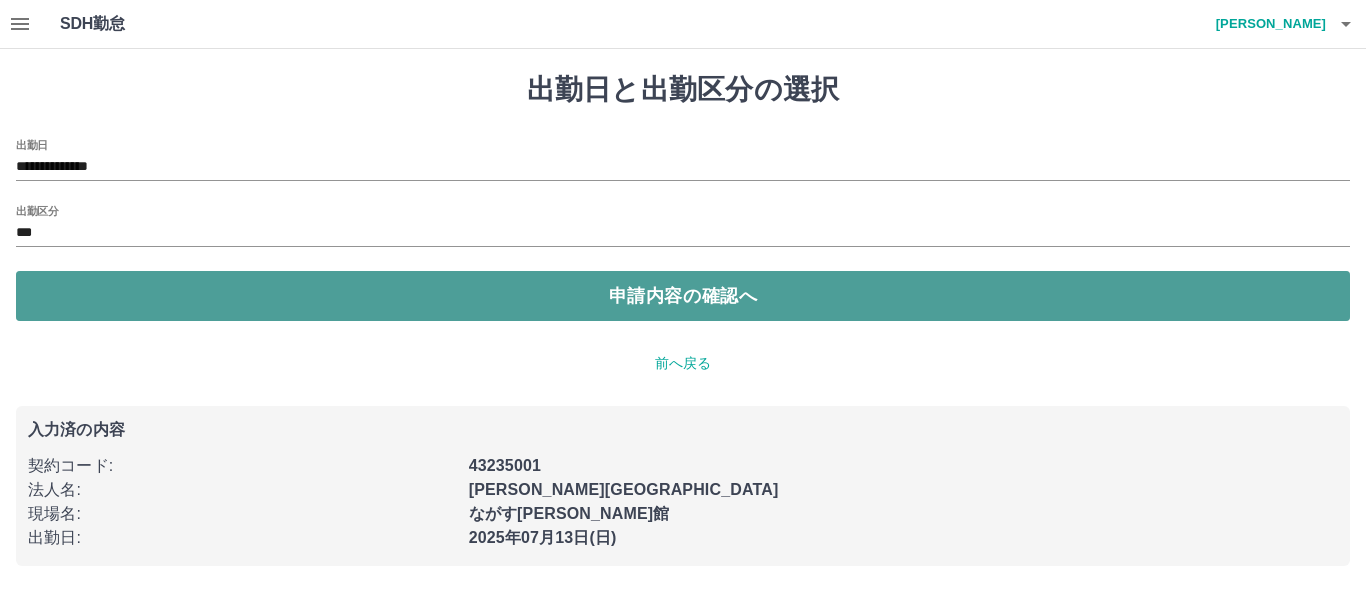click on "申請内容の確認へ" at bounding box center [683, 296] 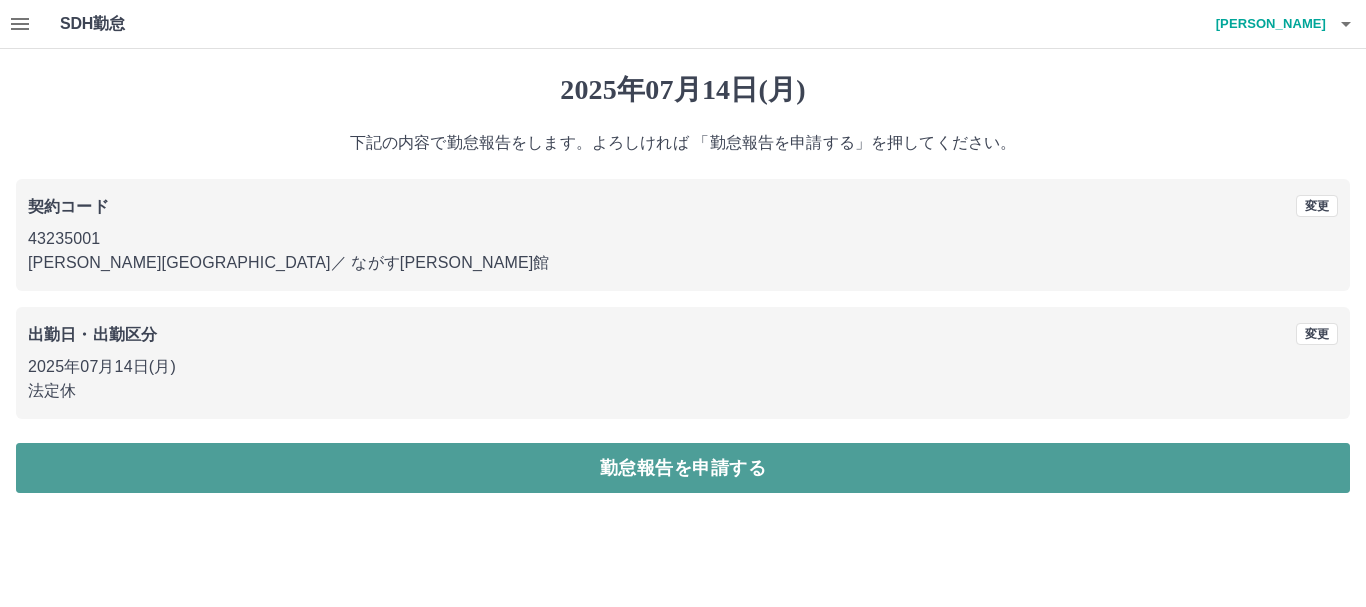 click on "勤怠報告を申請する" at bounding box center [683, 468] 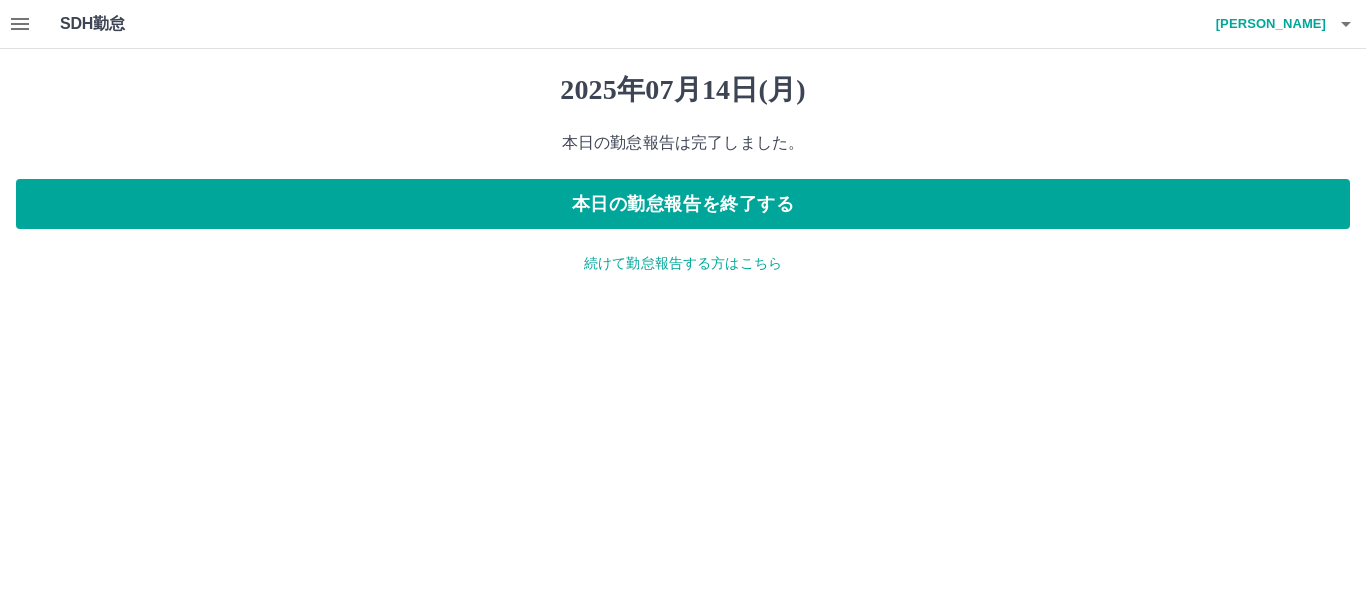click on "続けて勤怠報告する方はこちら" at bounding box center (683, 263) 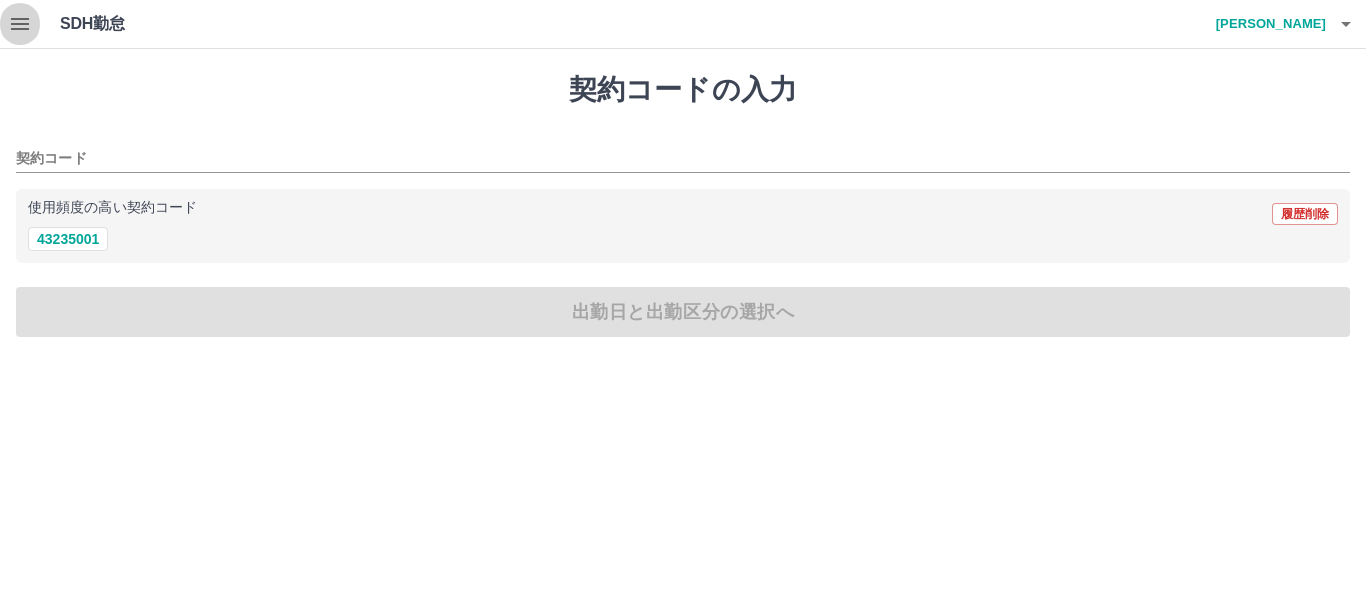 click 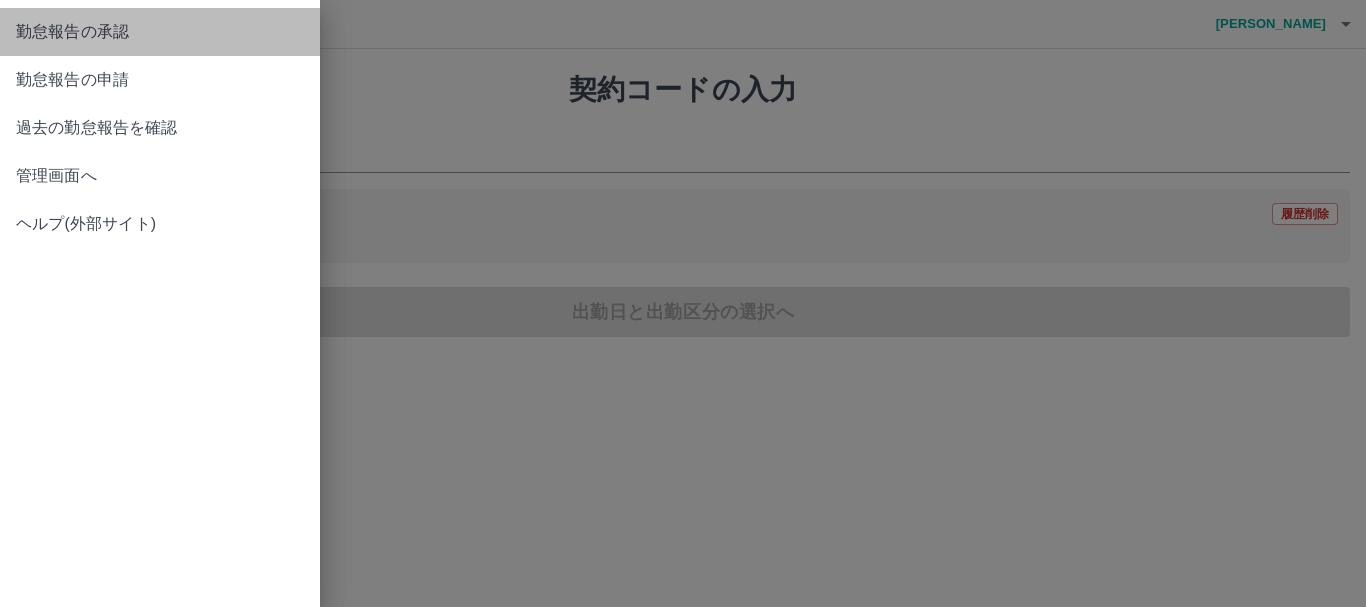 click on "勤怠報告の承認" at bounding box center (160, 32) 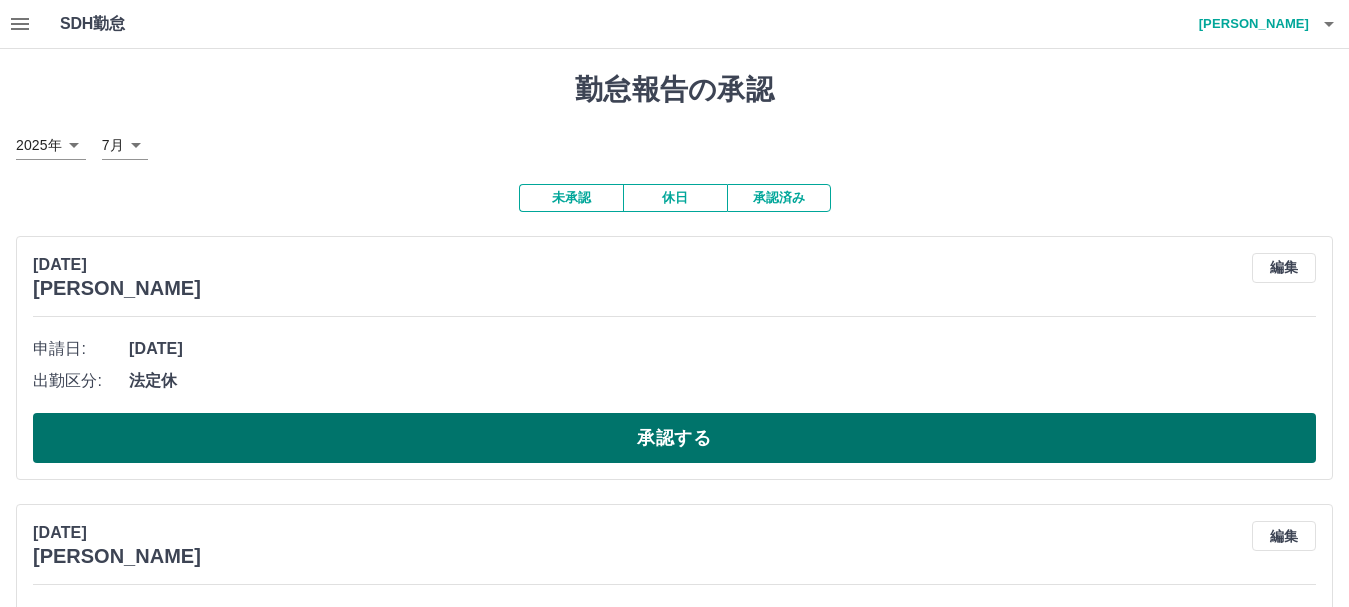 click on "承認する" at bounding box center (674, 438) 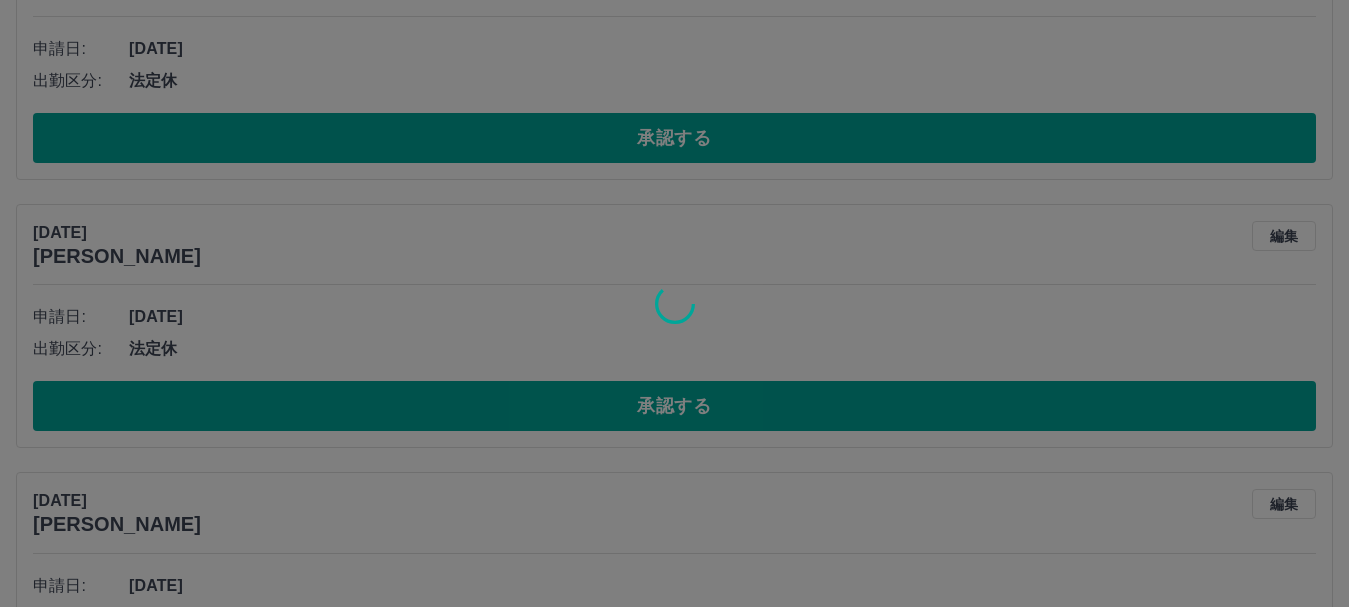 scroll, scrollTop: 32, scrollLeft: 0, axis: vertical 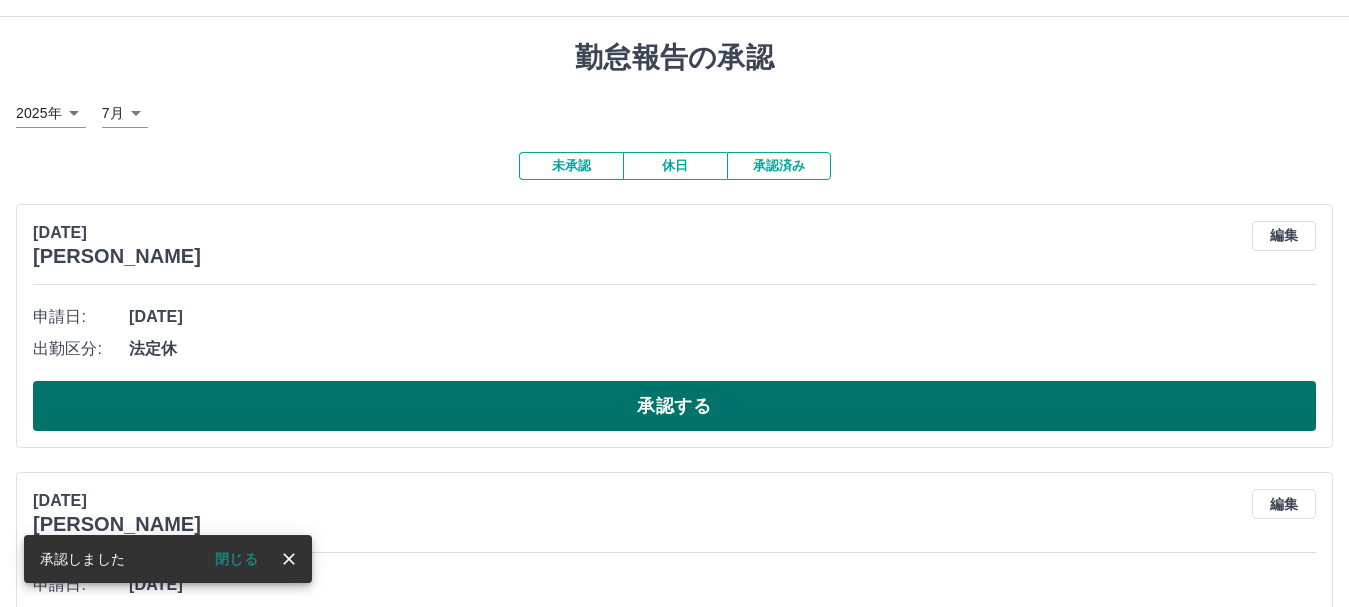 click on "承認する" at bounding box center [674, 406] 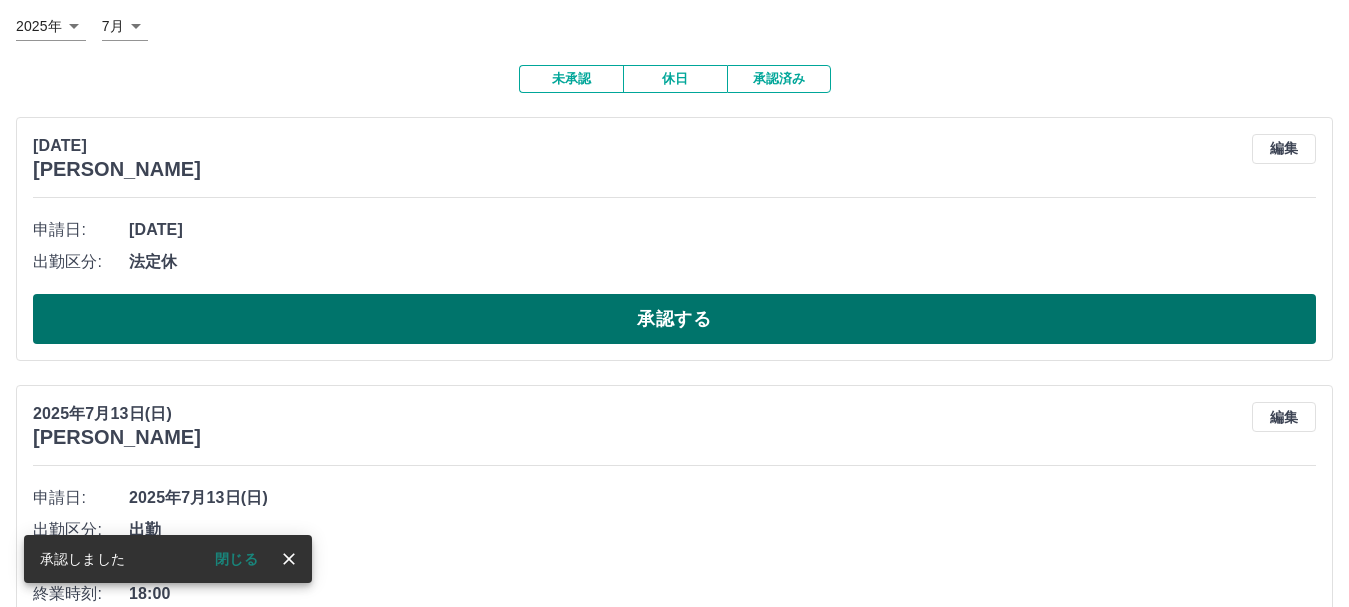 scroll, scrollTop: 232, scrollLeft: 0, axis: vertical 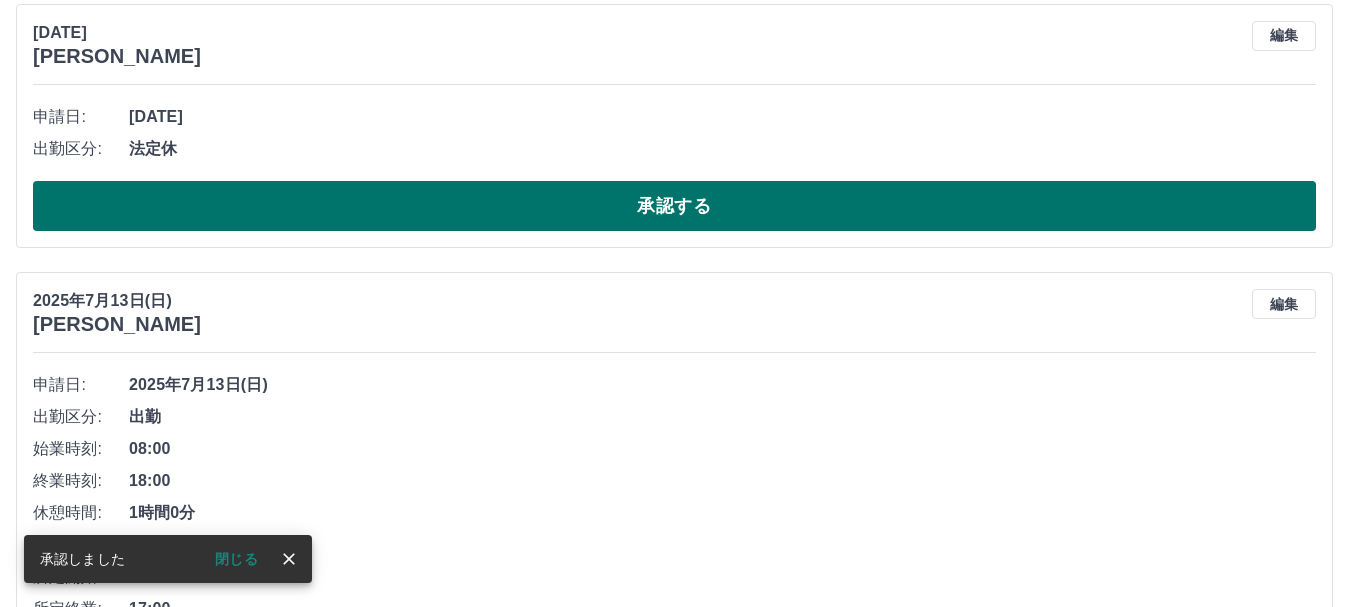 click on "承認する" at bounding box center (674, 206) 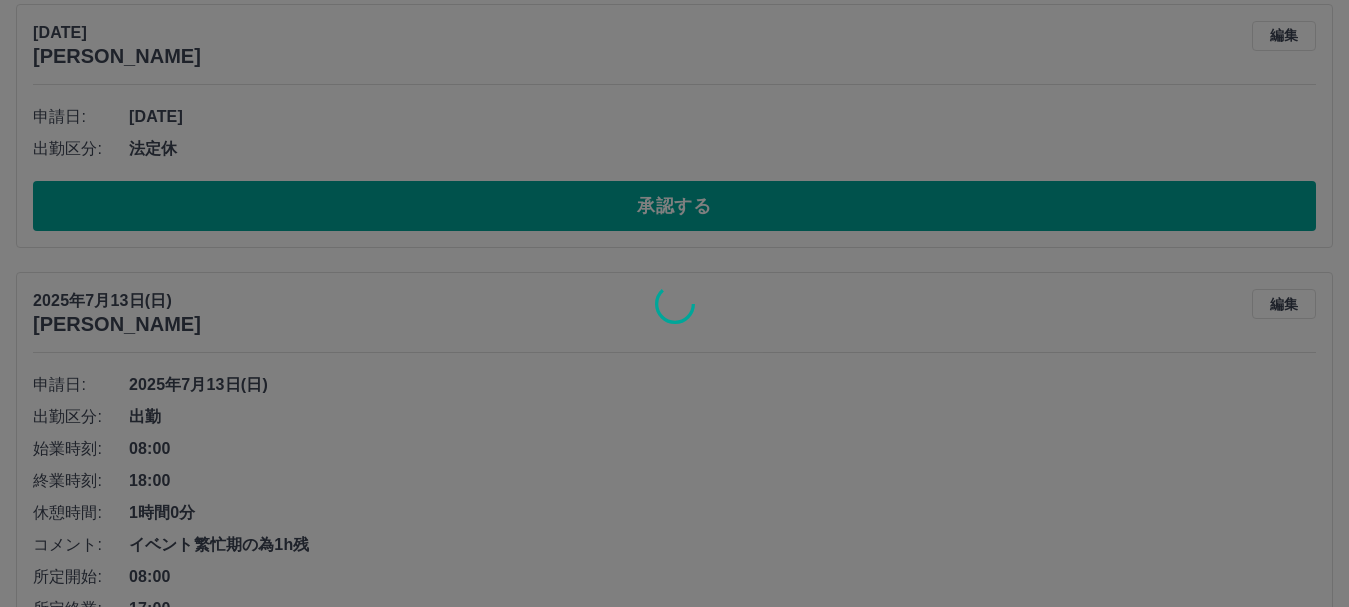 click at bounding box center [674, 303] 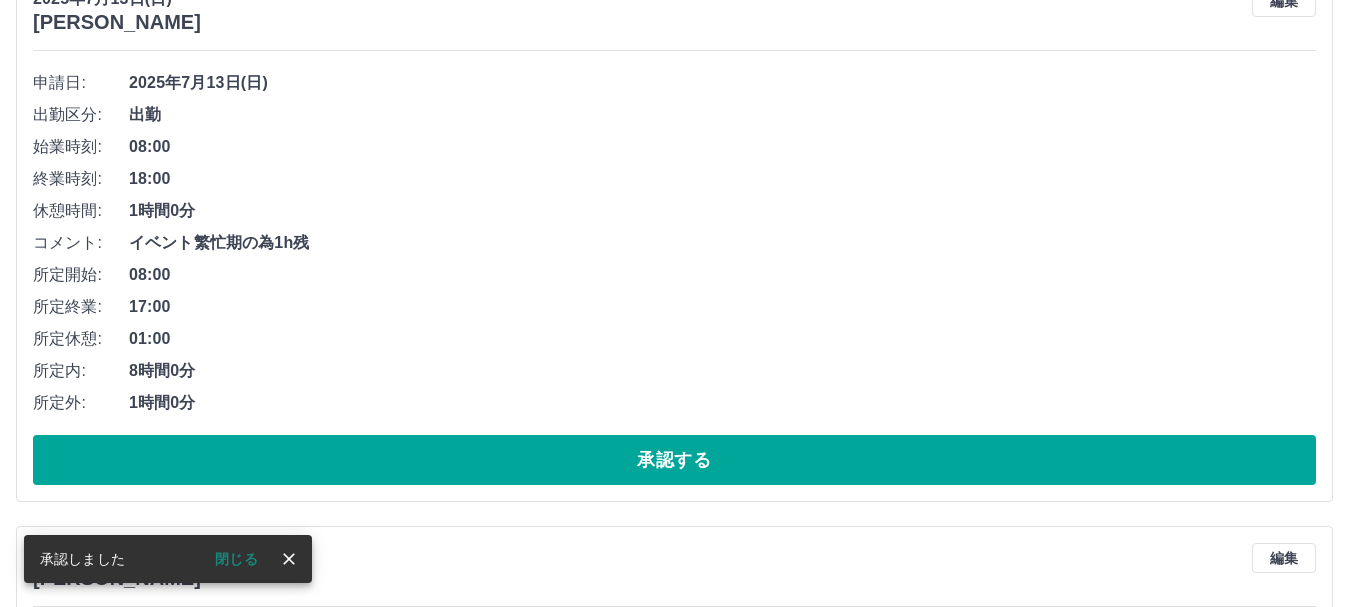scroll, scrollTop: 300, scrollLeft: 0, axis: vertical 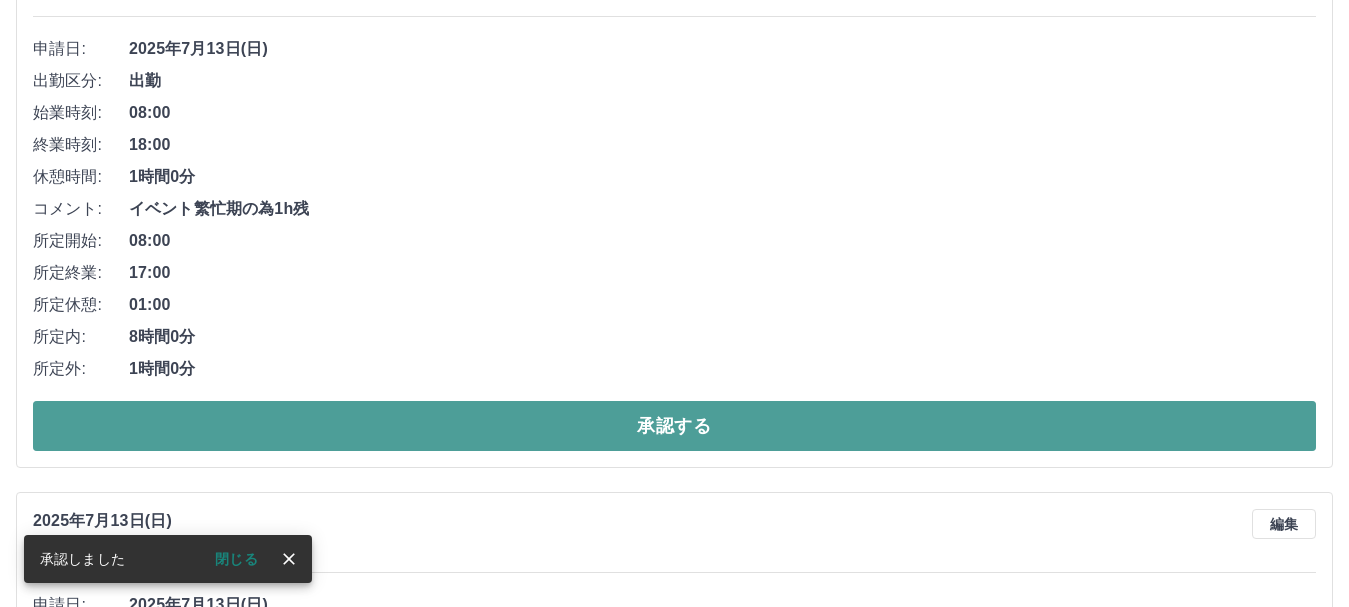 click on "承認する" at bounding box center (674, 426) 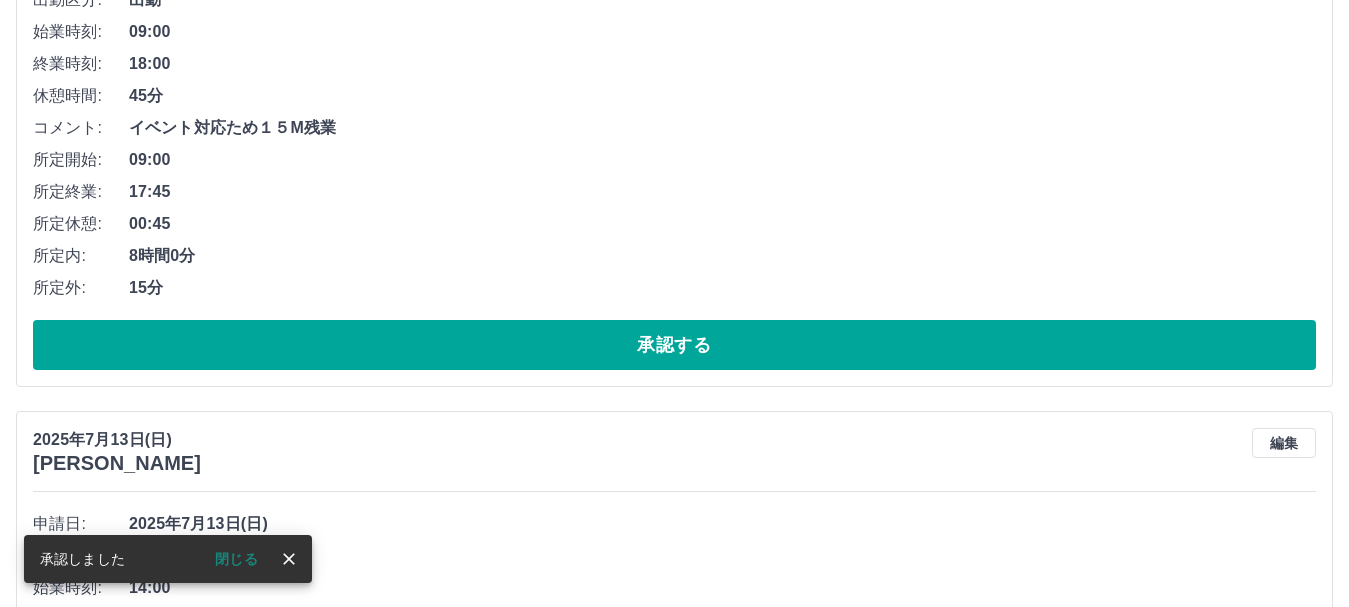 scroll, scrollTop: 400, scrollLeft: 0, axis: vertical 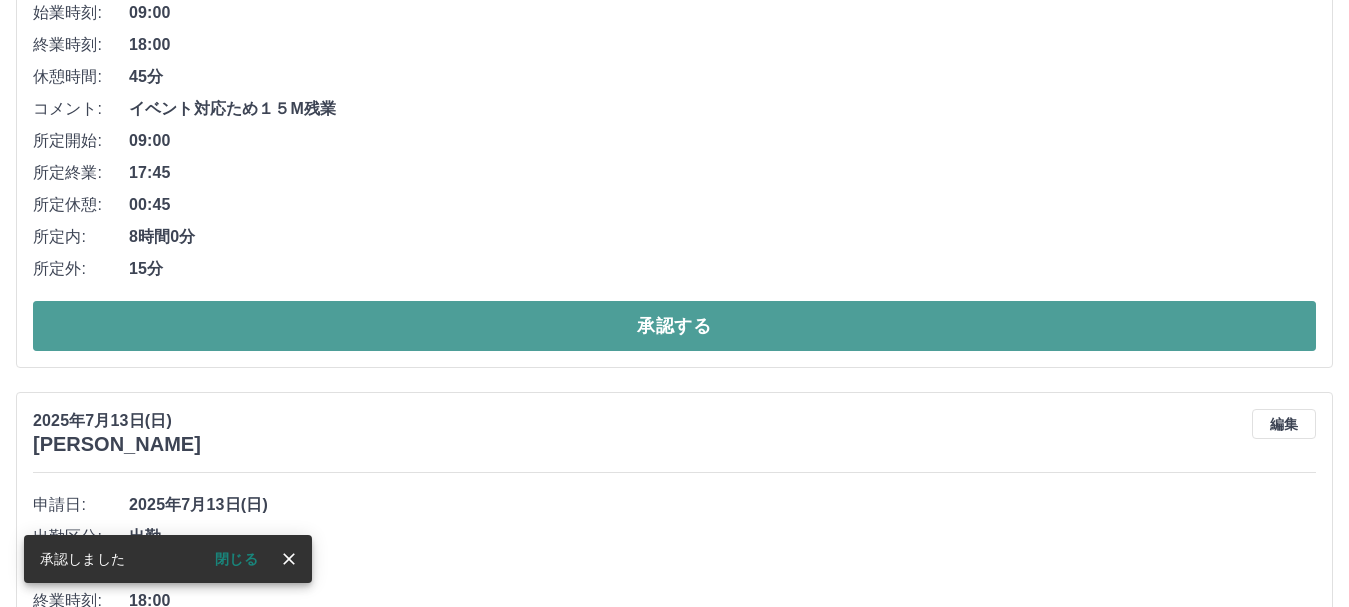 click on "承認する" at bounding box center (674, 326) 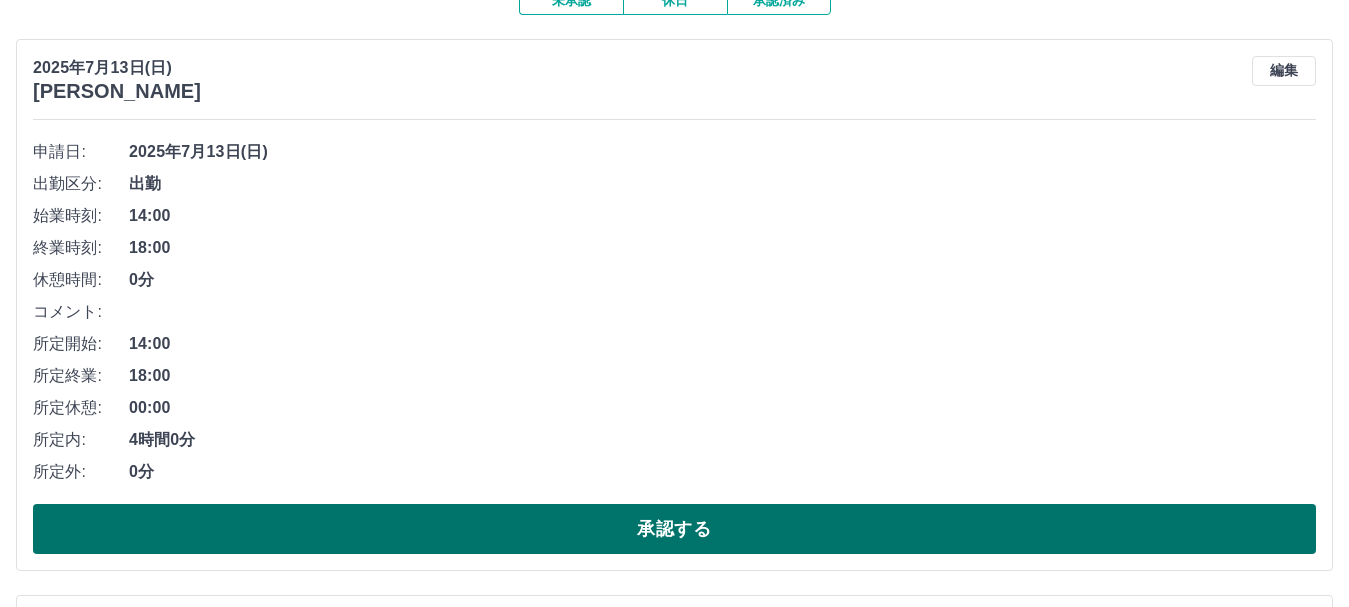 scroll, scrollTop: 200, scrollLeft: 0, axis: vertical 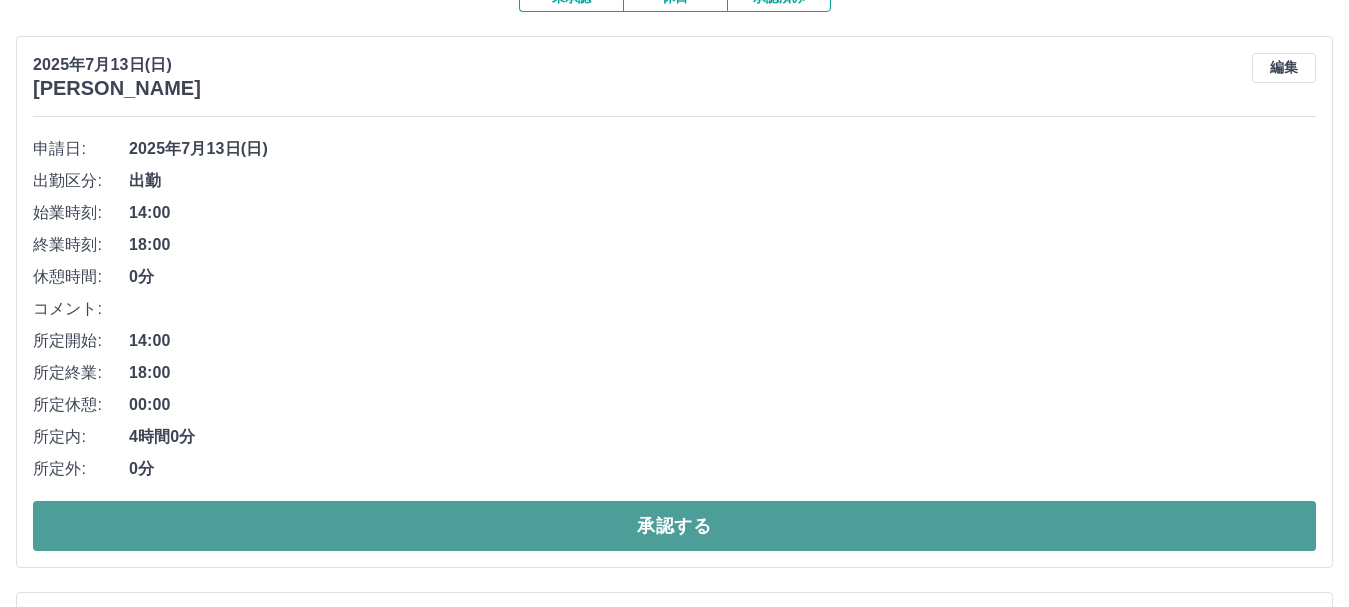 click on "承認する" at bounding box center (674, 526) 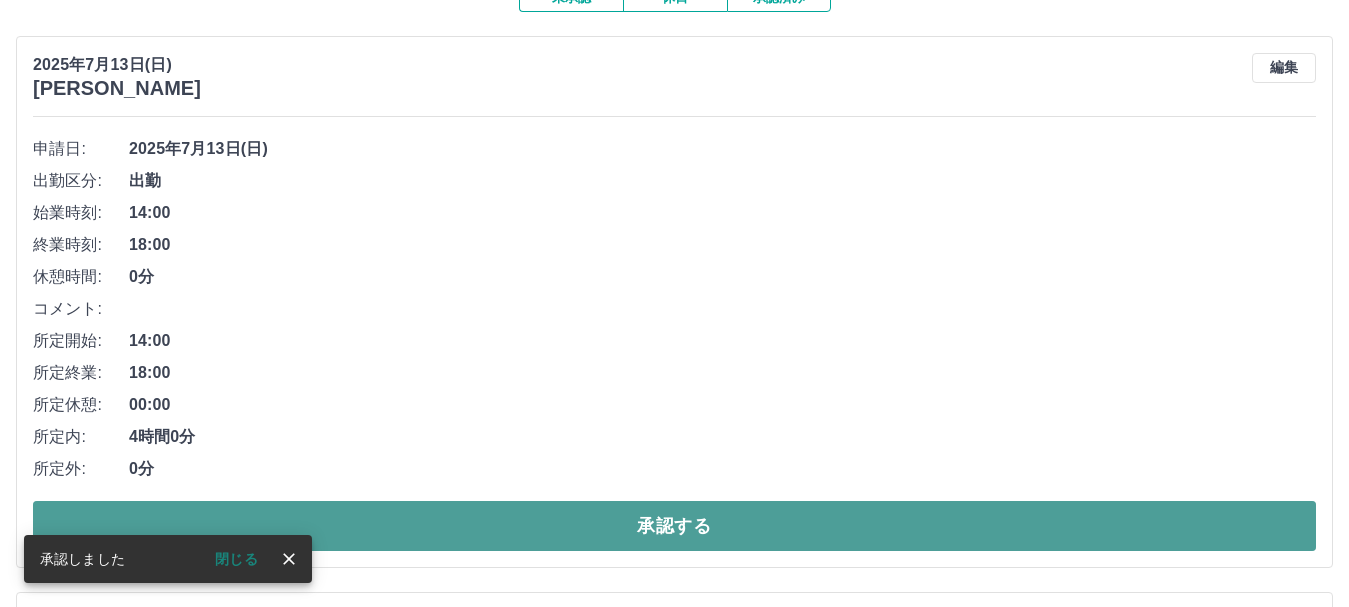 click on "承認する" at bounding box center (674, 526) 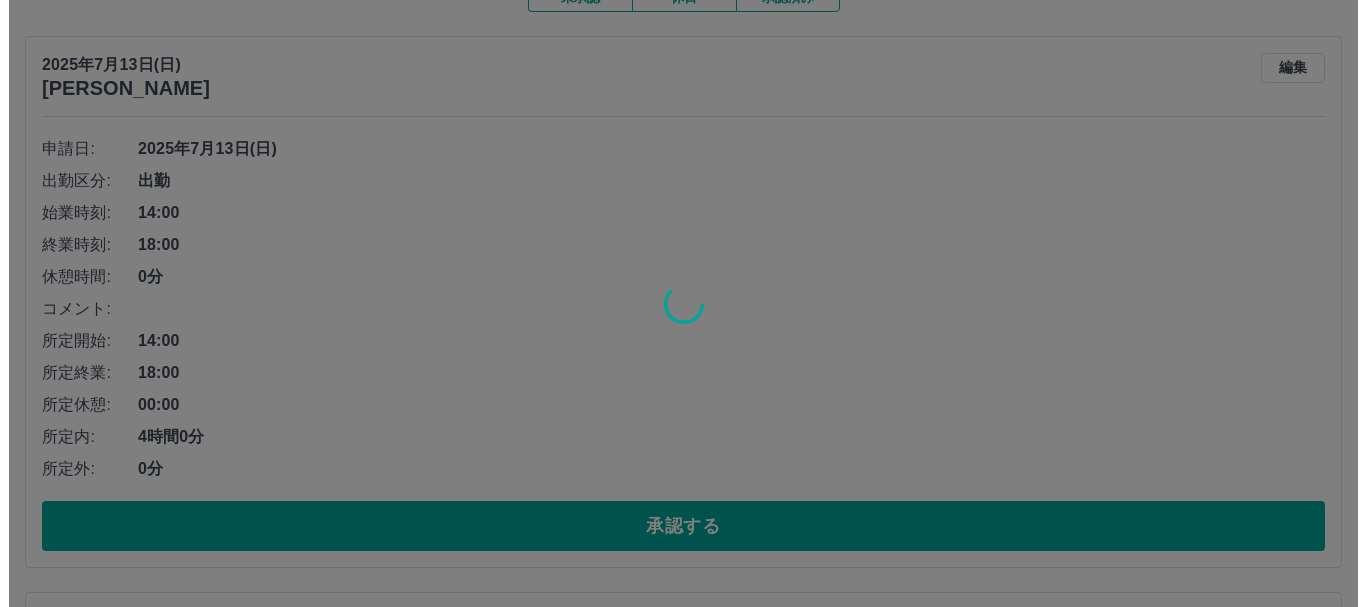 scroll, scrollTop: 0, scrollLeft: 0, axis: both 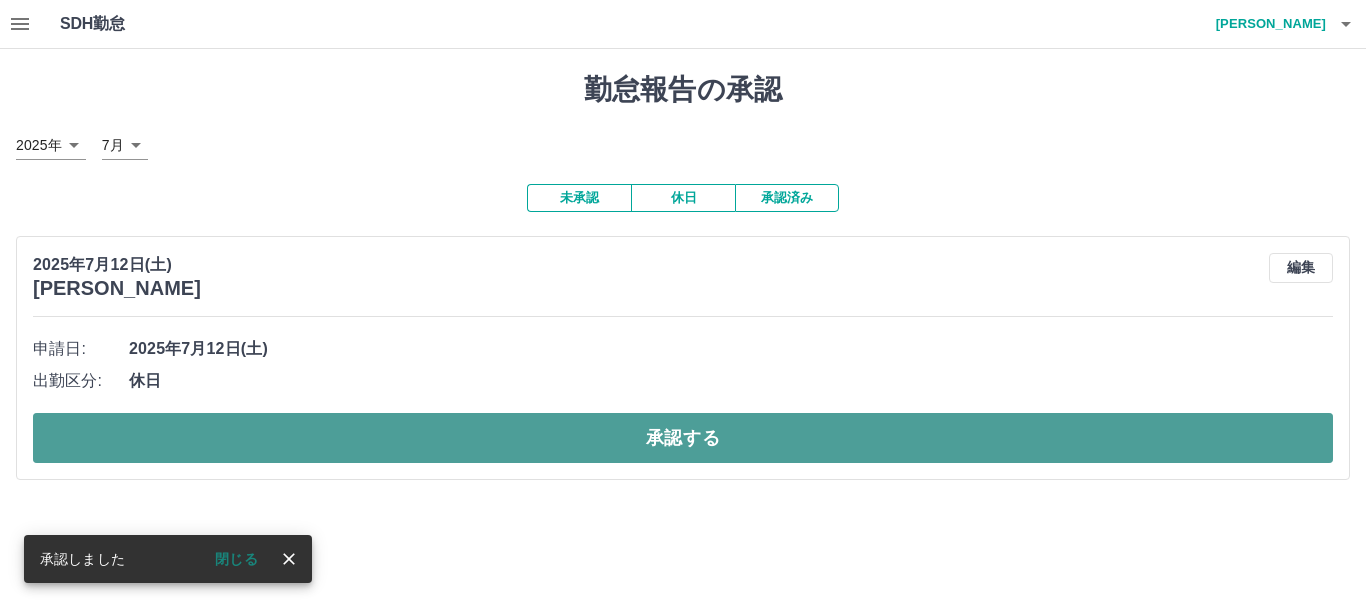 click on "承認する" at bounding box center [683, 438] 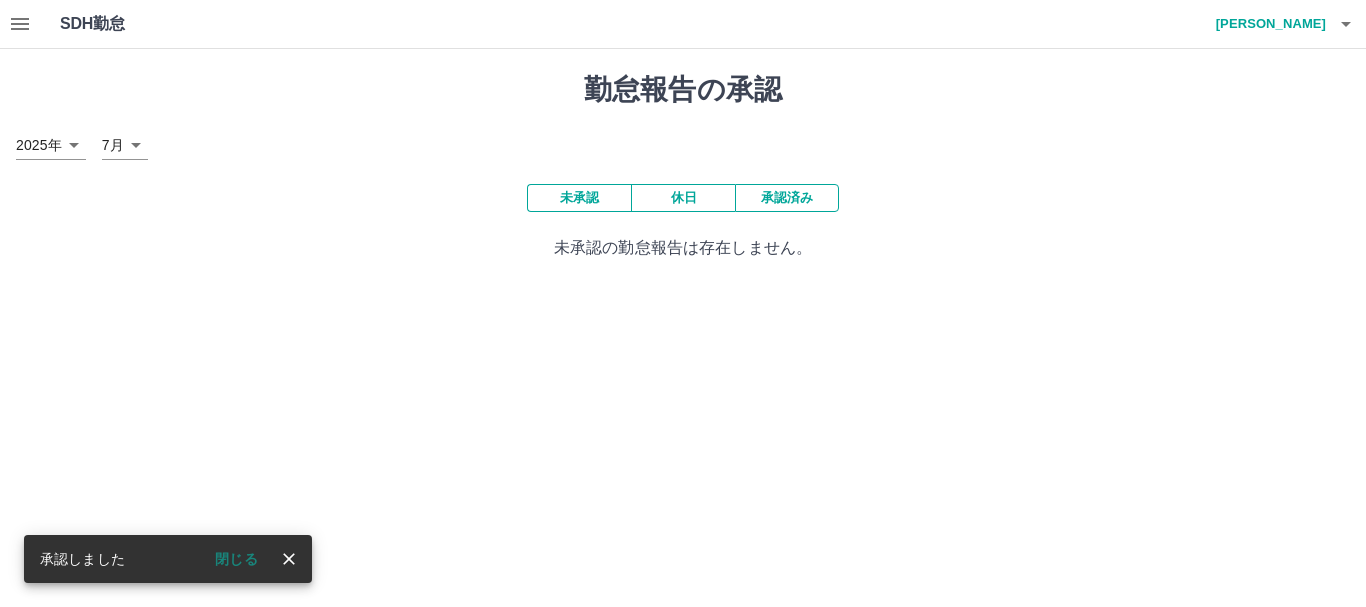 click on "閉じる" at bounding box center [236, 559] 